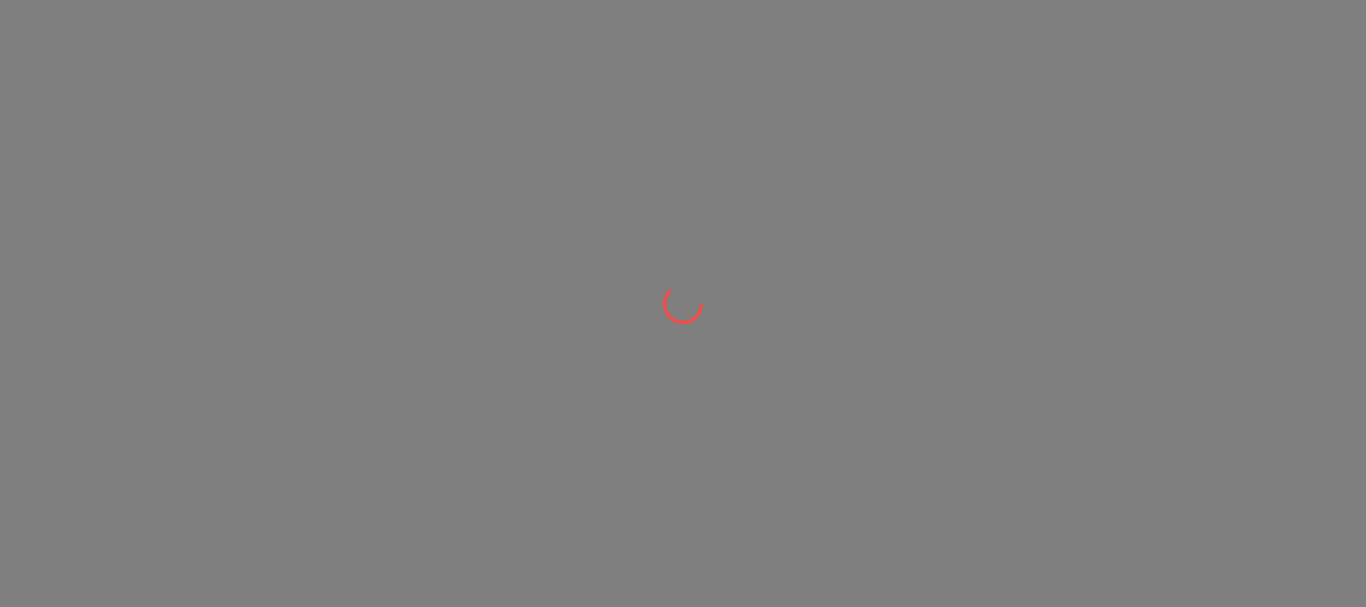 scroll, scrollTop: 0, scrollLeft: 0, axis: both 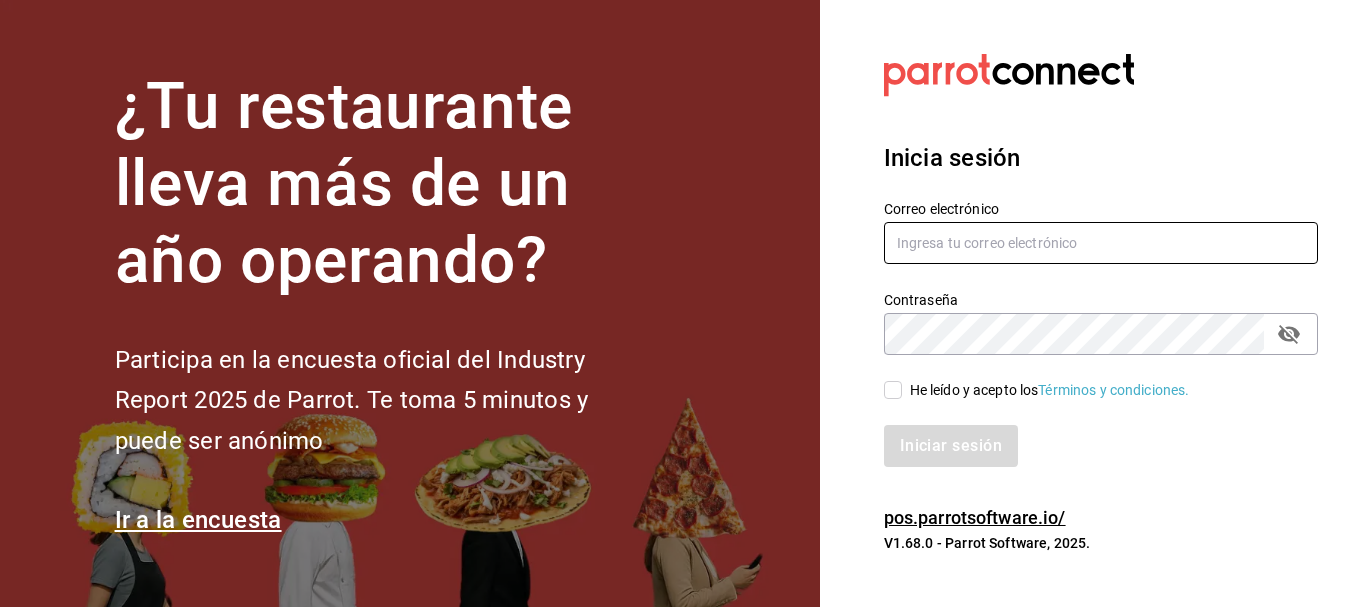 type on "[EMAIL]" 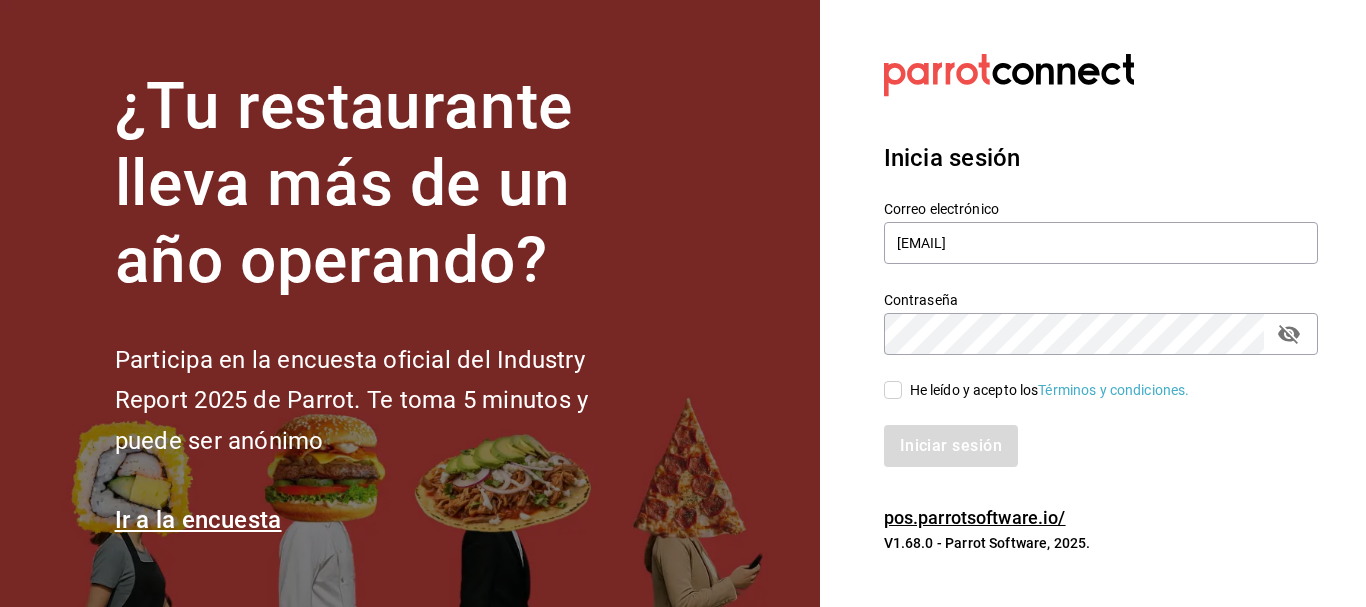 click on "He leído y acepto los  Términos y condiciones." at bounding box center [893, 390] 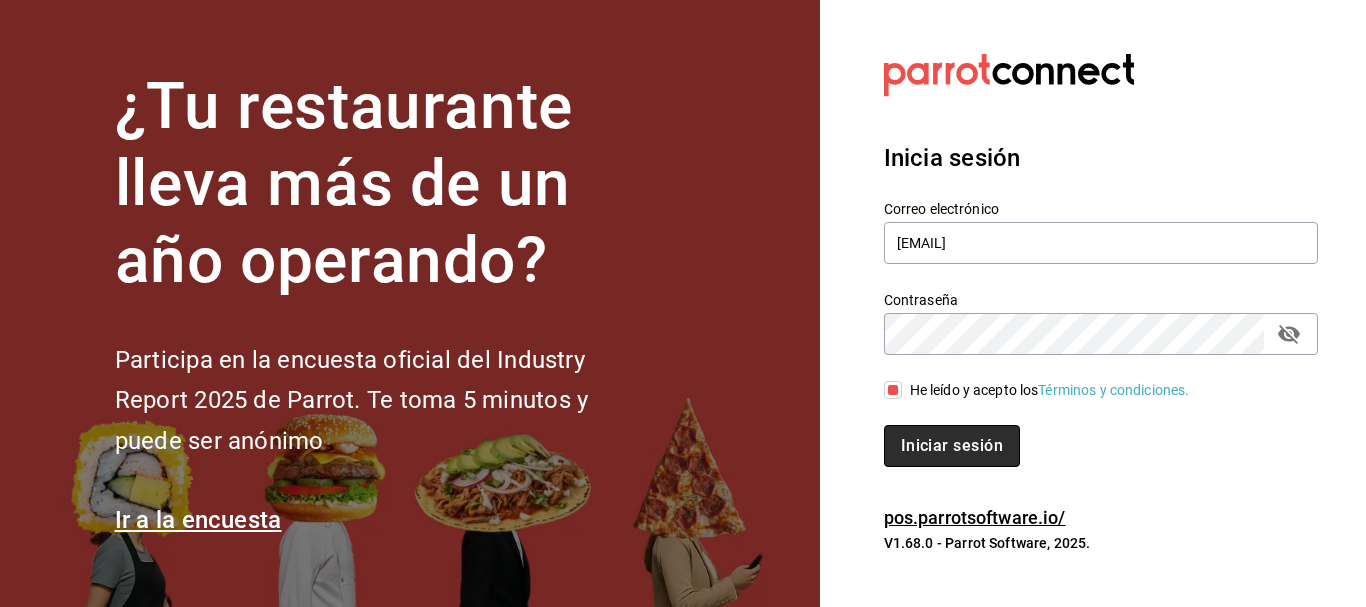click on "Iniciar sesión" at bounding box center [952, 446] 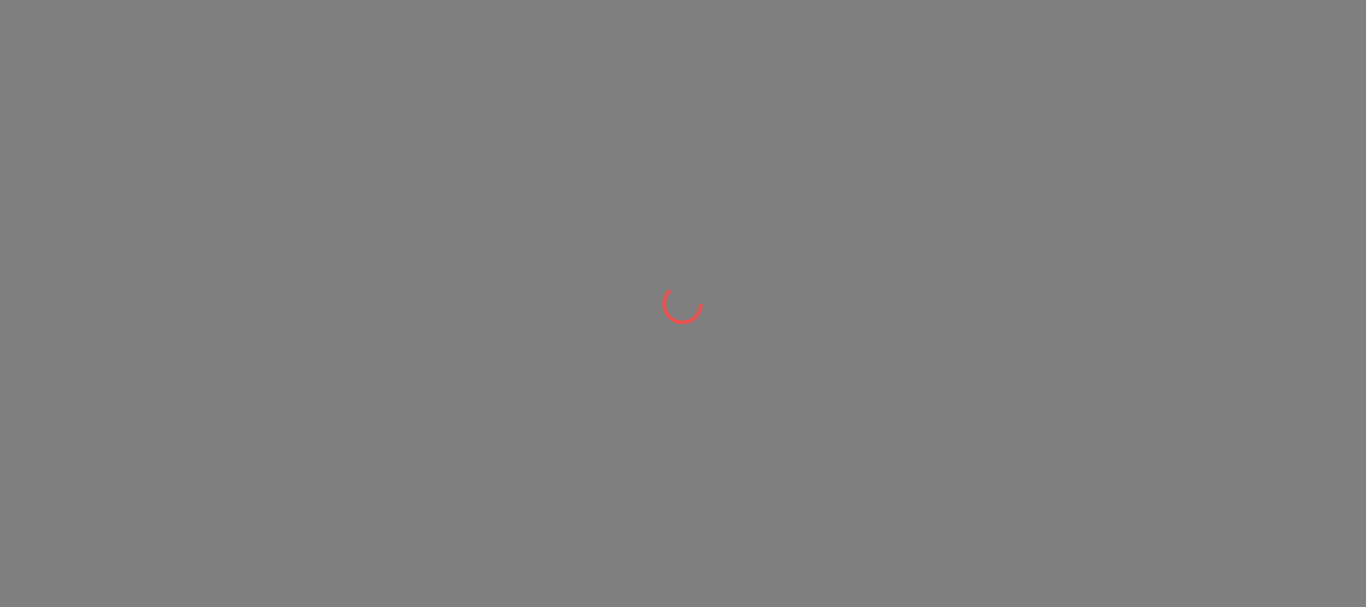 scroll, scrollTop: 0, scrollLeft: 0, axis: both 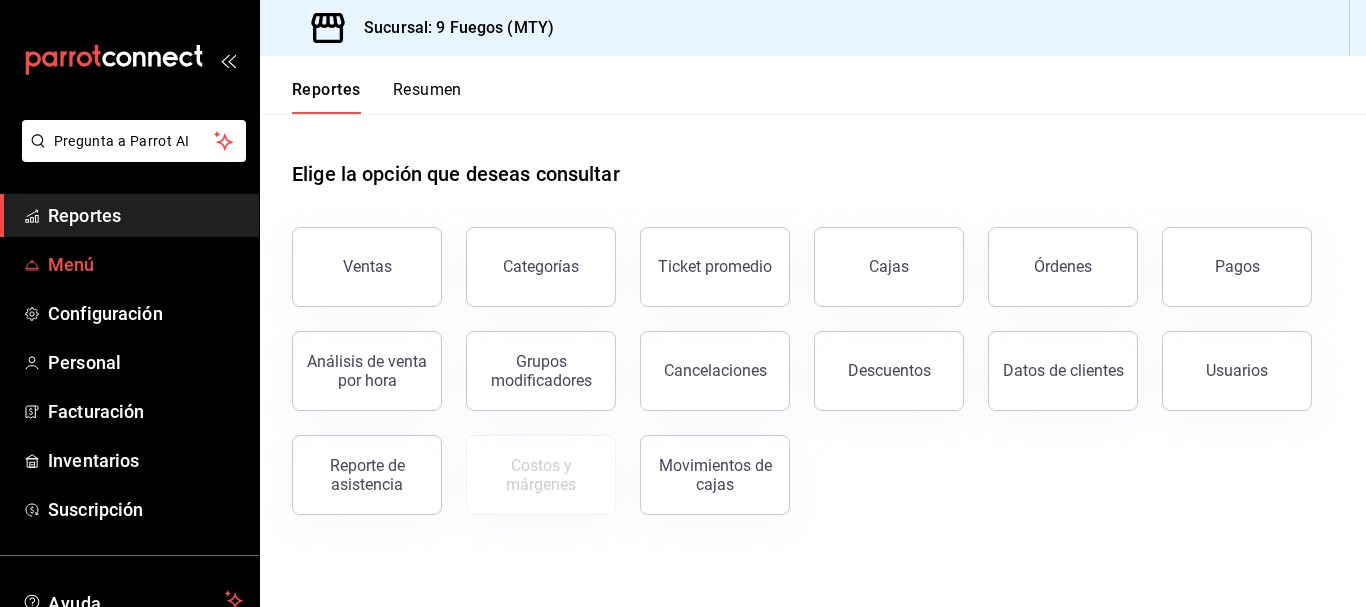 click on "Menú" at bounding box center [145, 264] 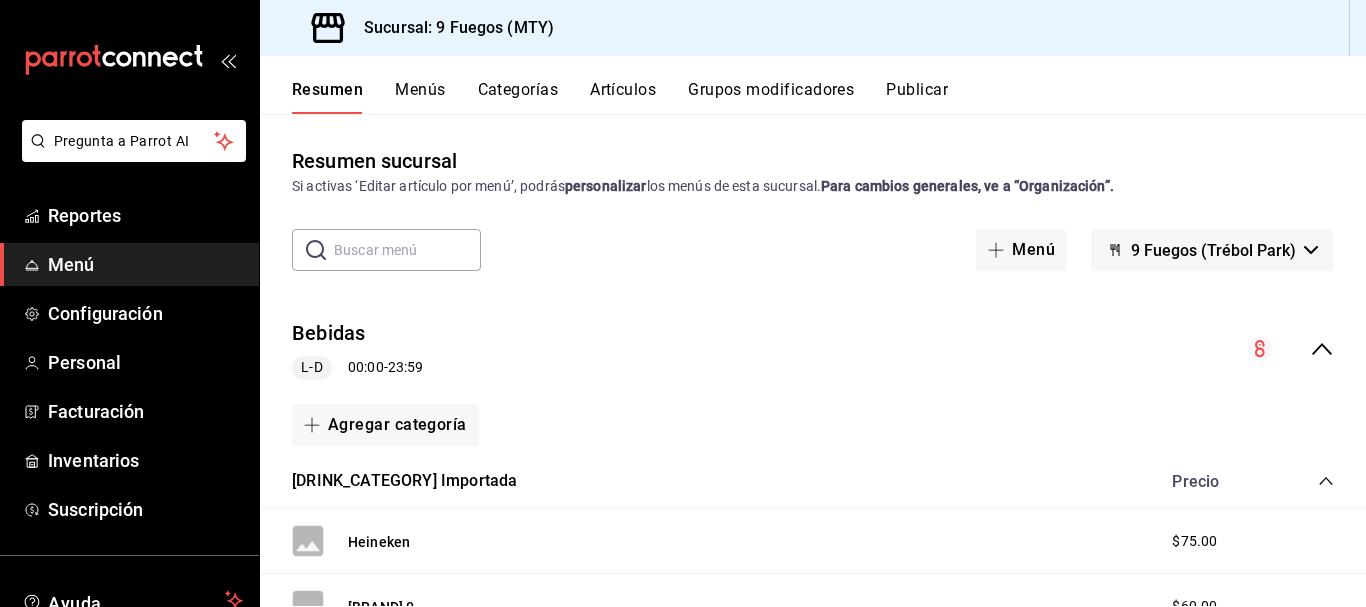 click at bounding box center (407, 250) 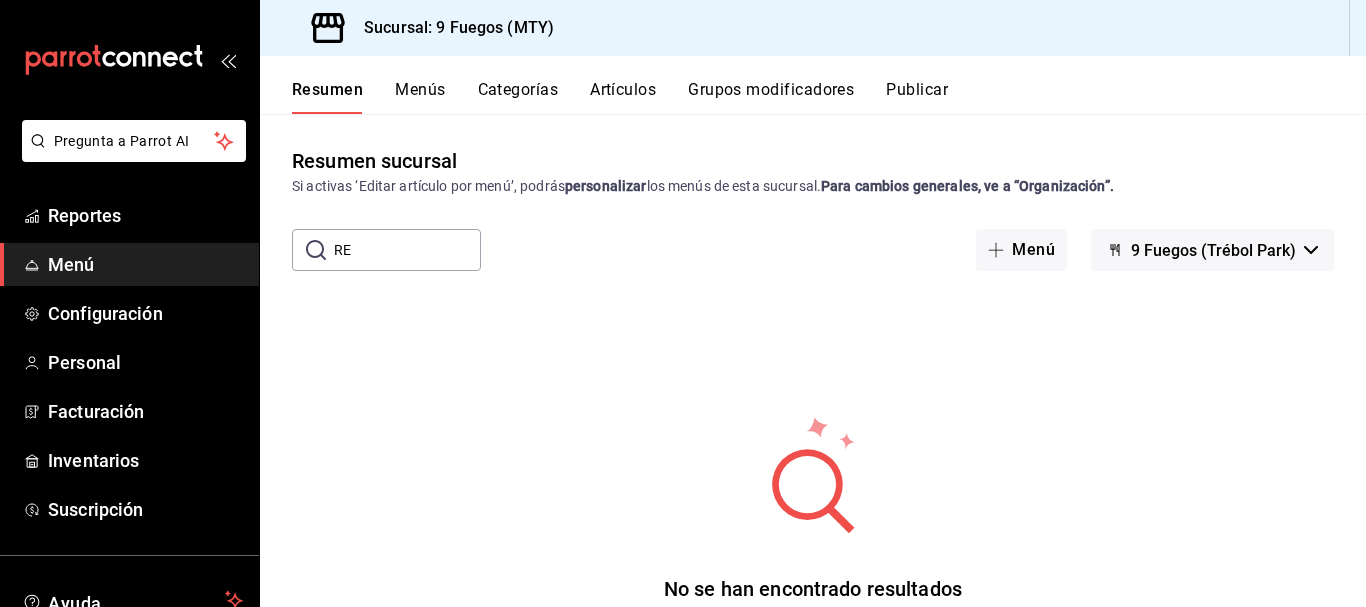 type on "R" 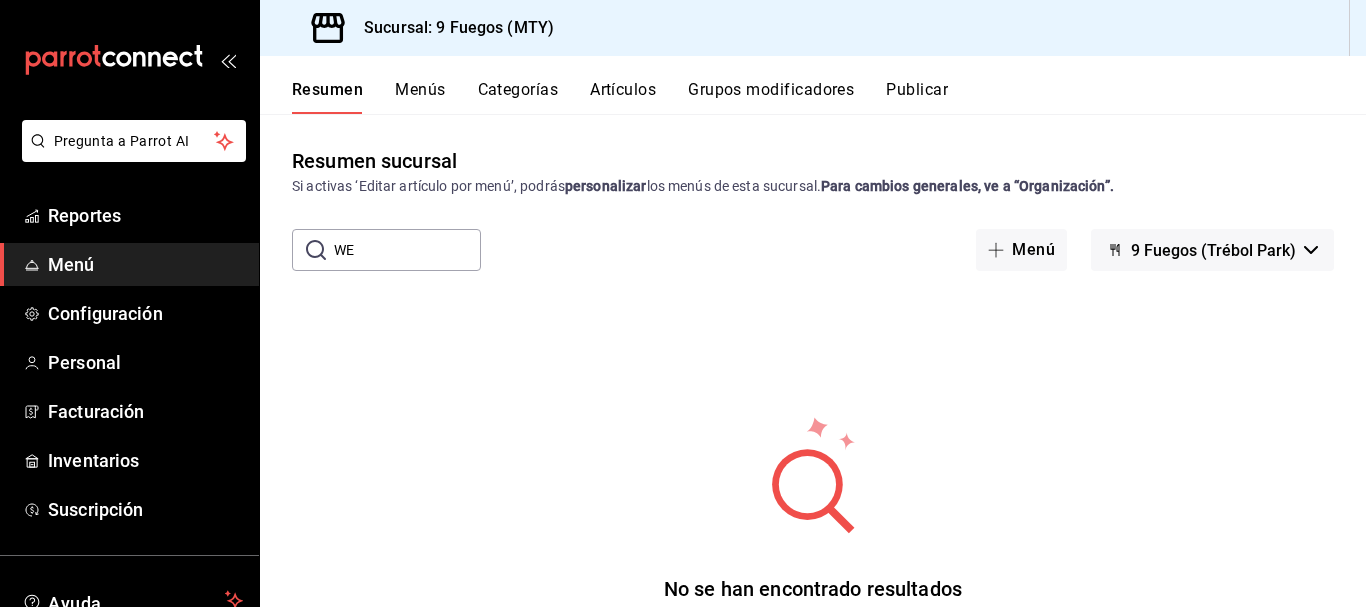 type on "W" 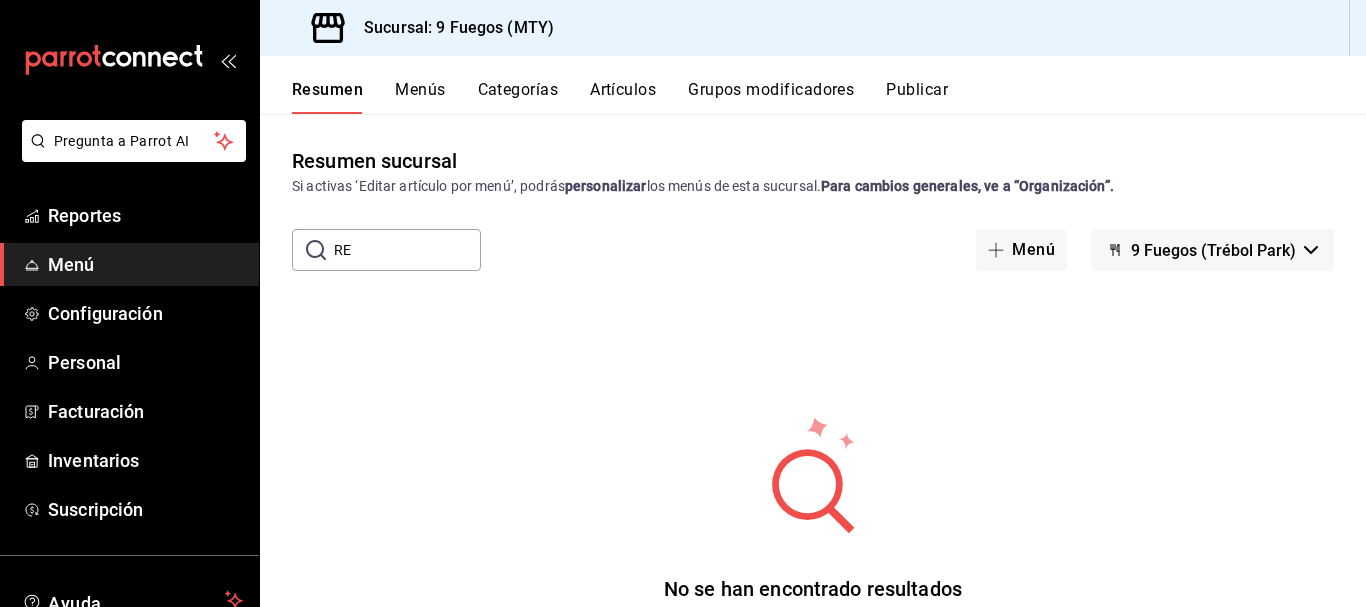 type on "R" 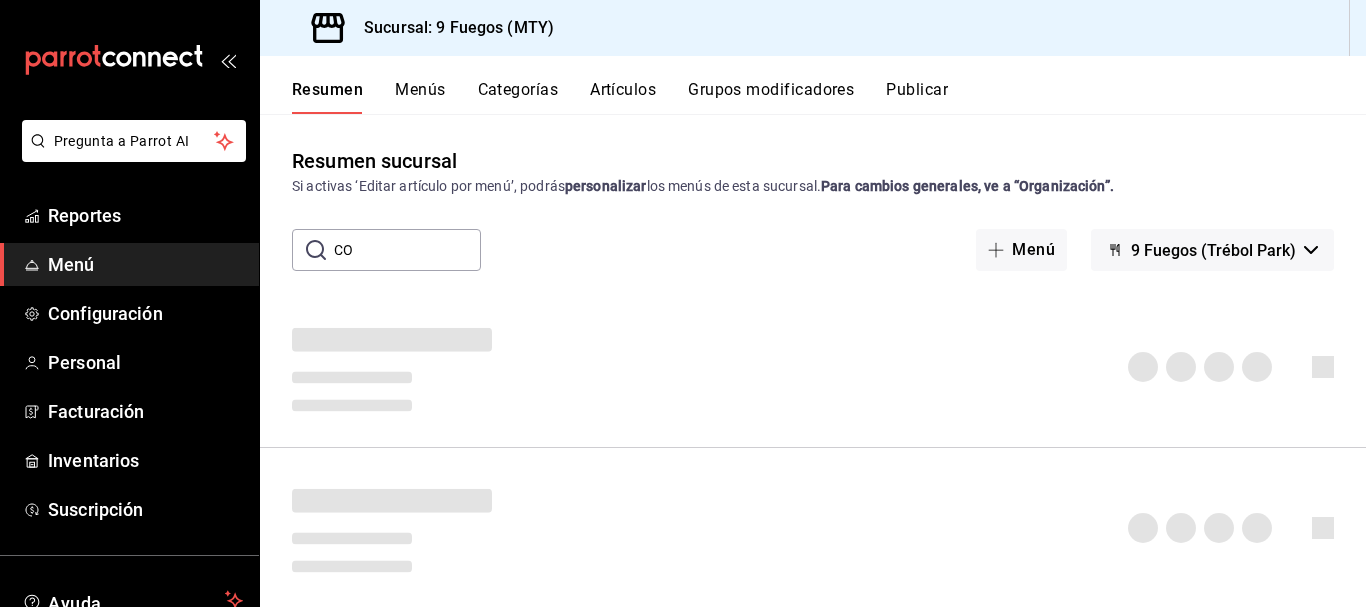 type on "C" 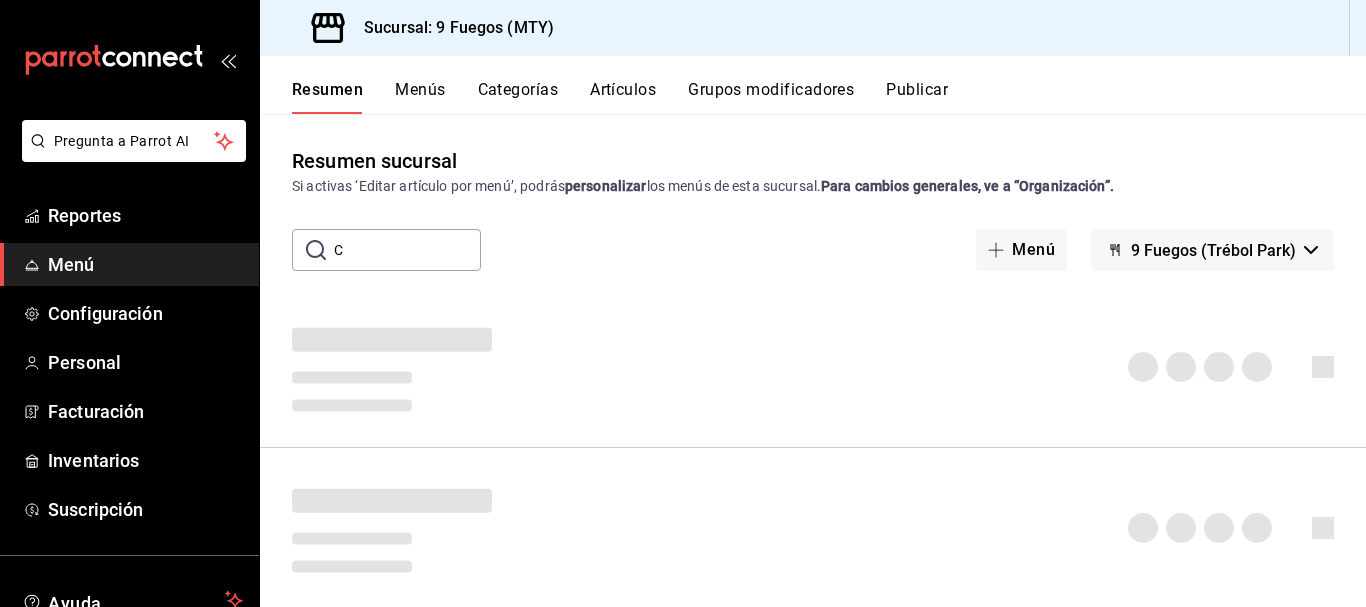 type 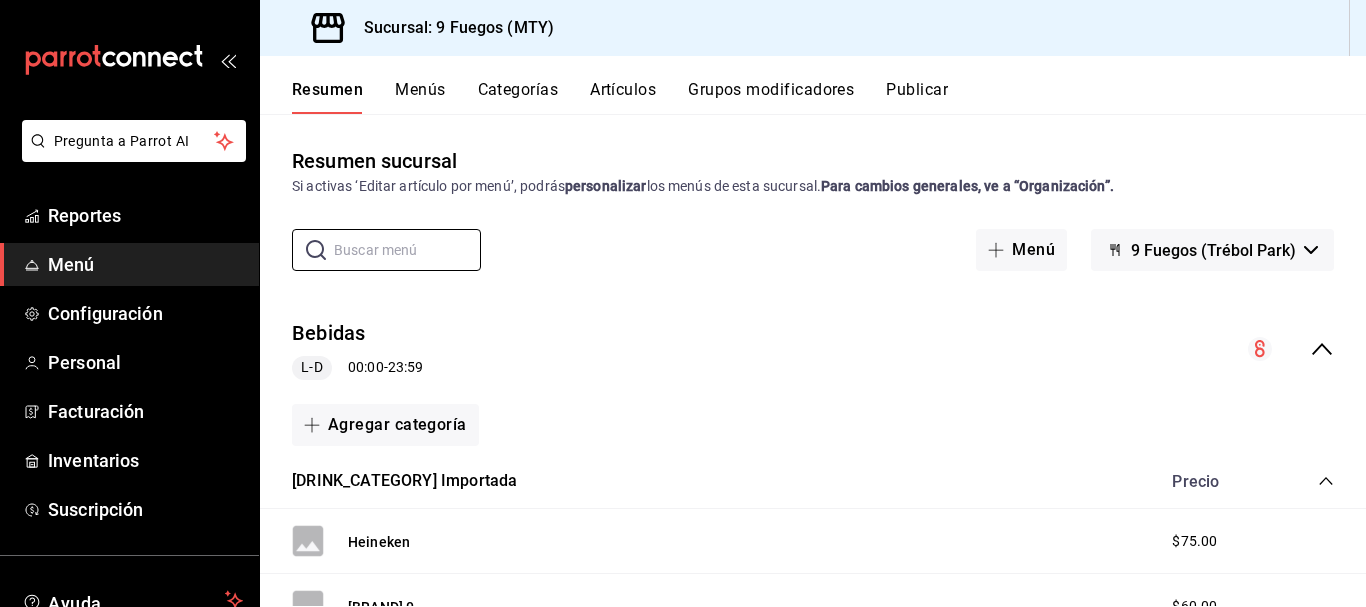 click on "Artículos" at bounding box center (623, 97) 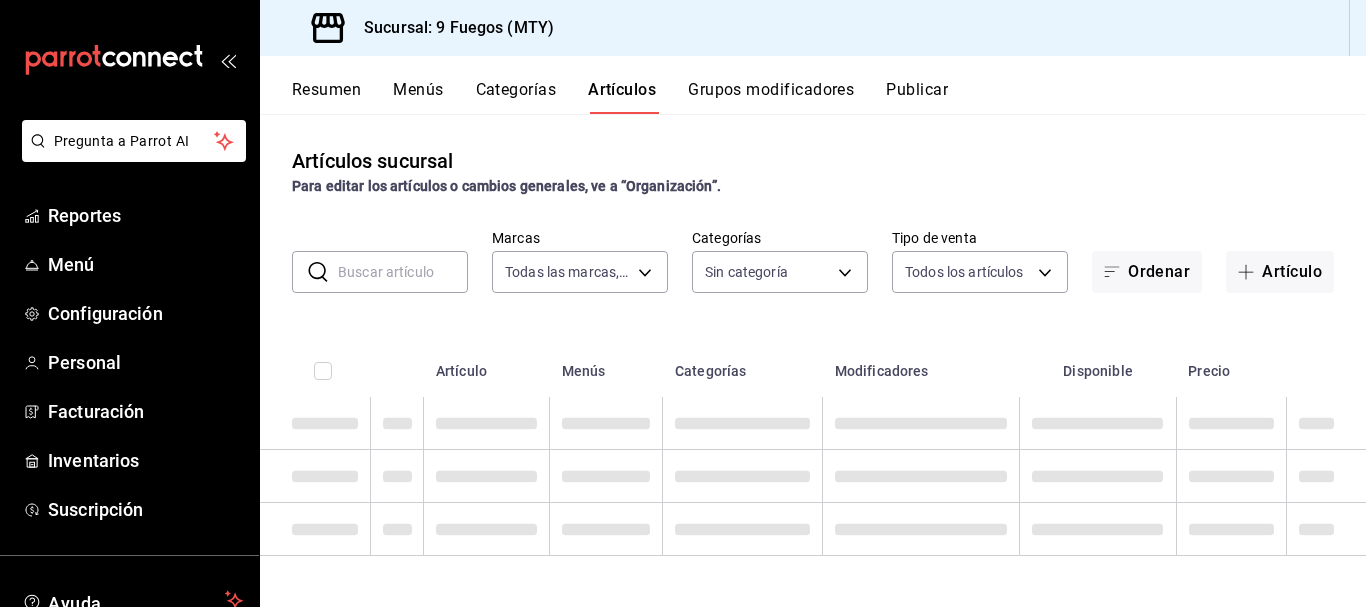 type on "4a3df261-e1b8-48be-829d-093db8c32d8f" 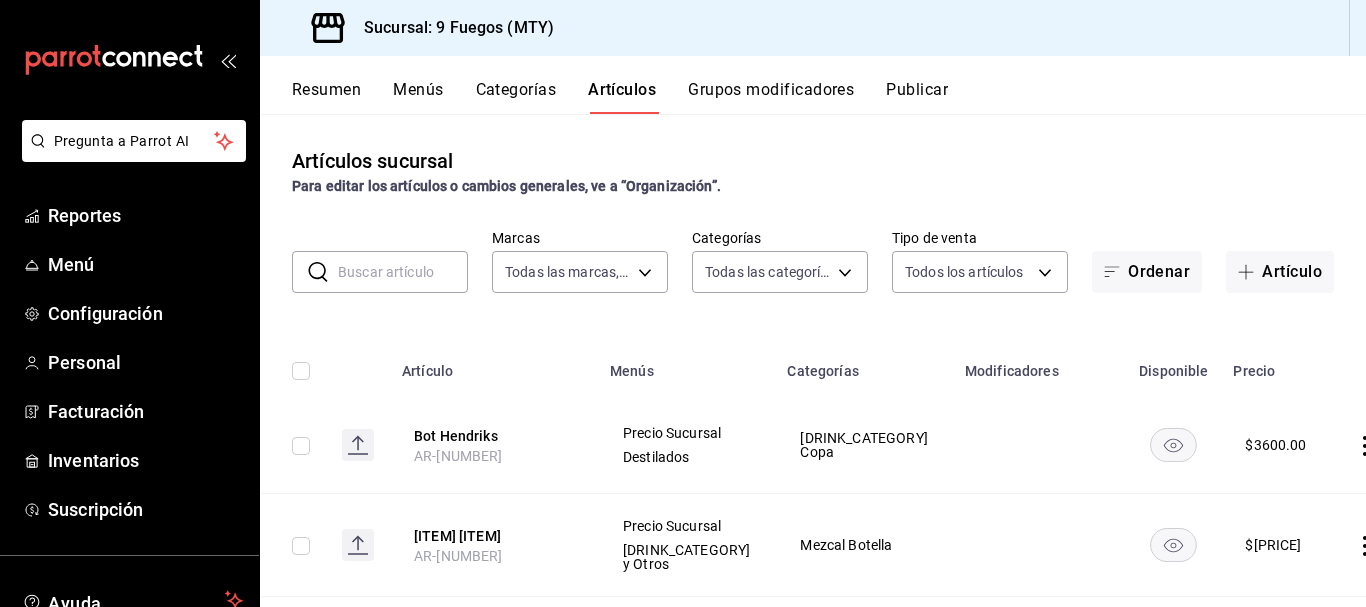 type on "[UUID],[UUID],[UUID],[UUID],[UUID],[UUID],[UUID],[UUID],[UUID],[UUID],[UUID],[UUID],[UUID],[UUID],[UUID],[UUID],[UUID],[UUID],[UUID],[UUID],[UUID],[UUID],[UUID],[UUID],[UUID],[UUID],[UUID],[UUID]" 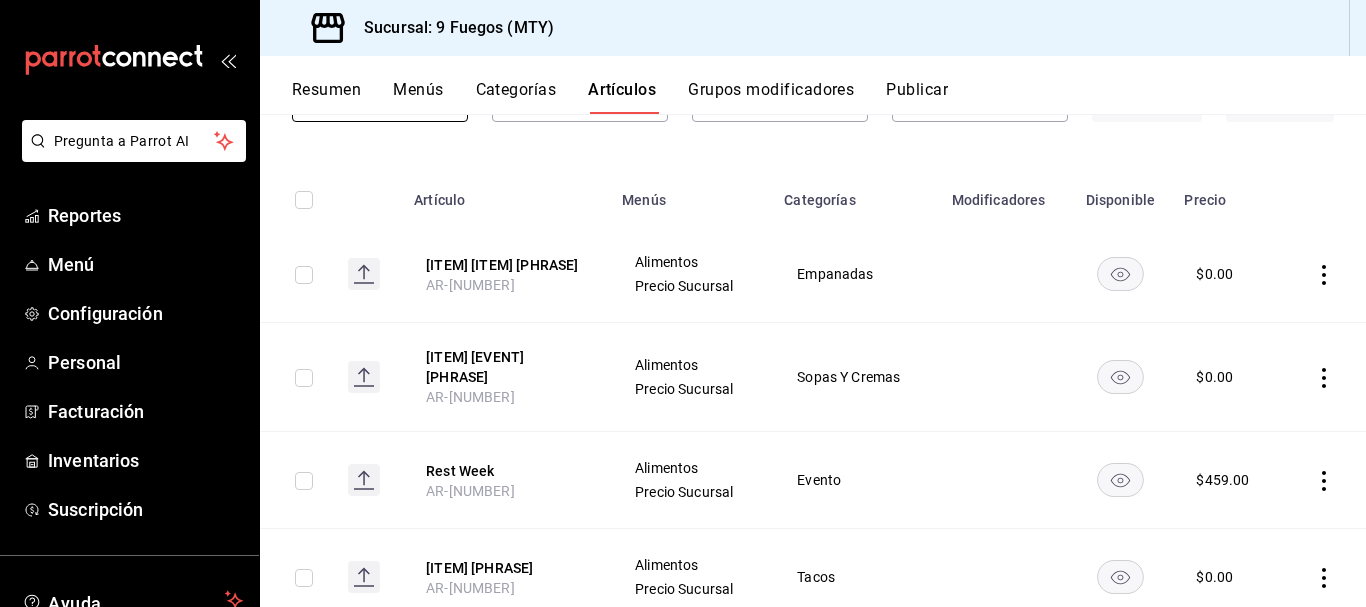 scroll, scrollTop: 200, scrollLeft: 0, axis: vertical 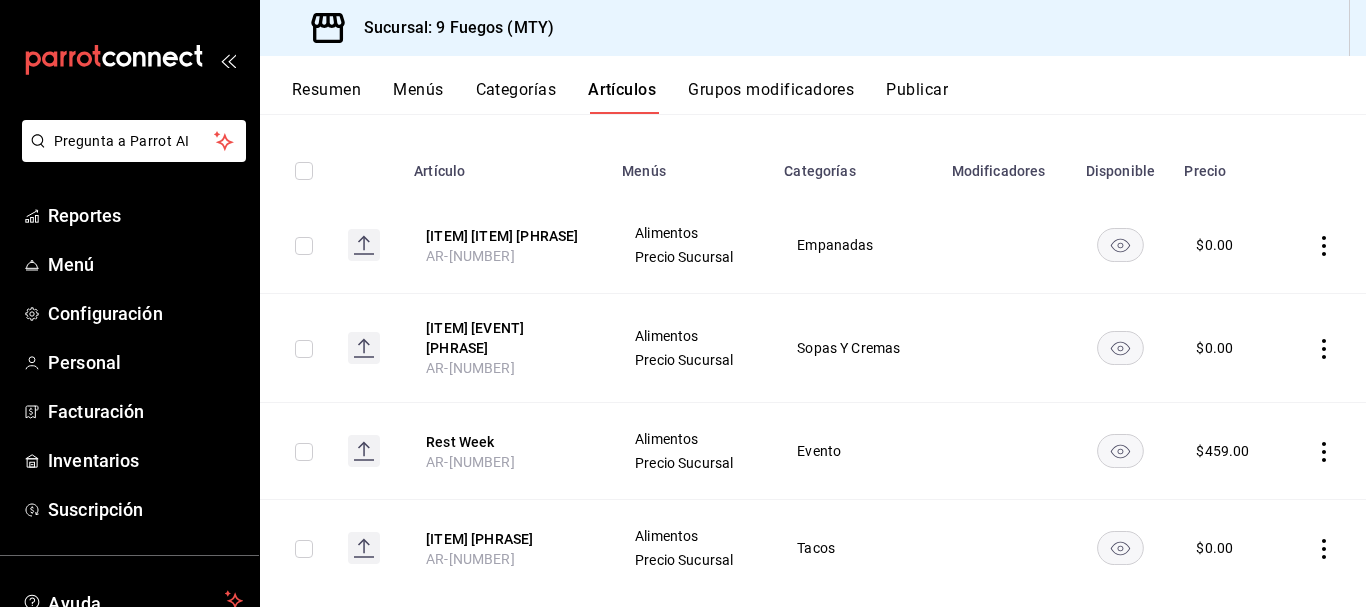 type on "REST" 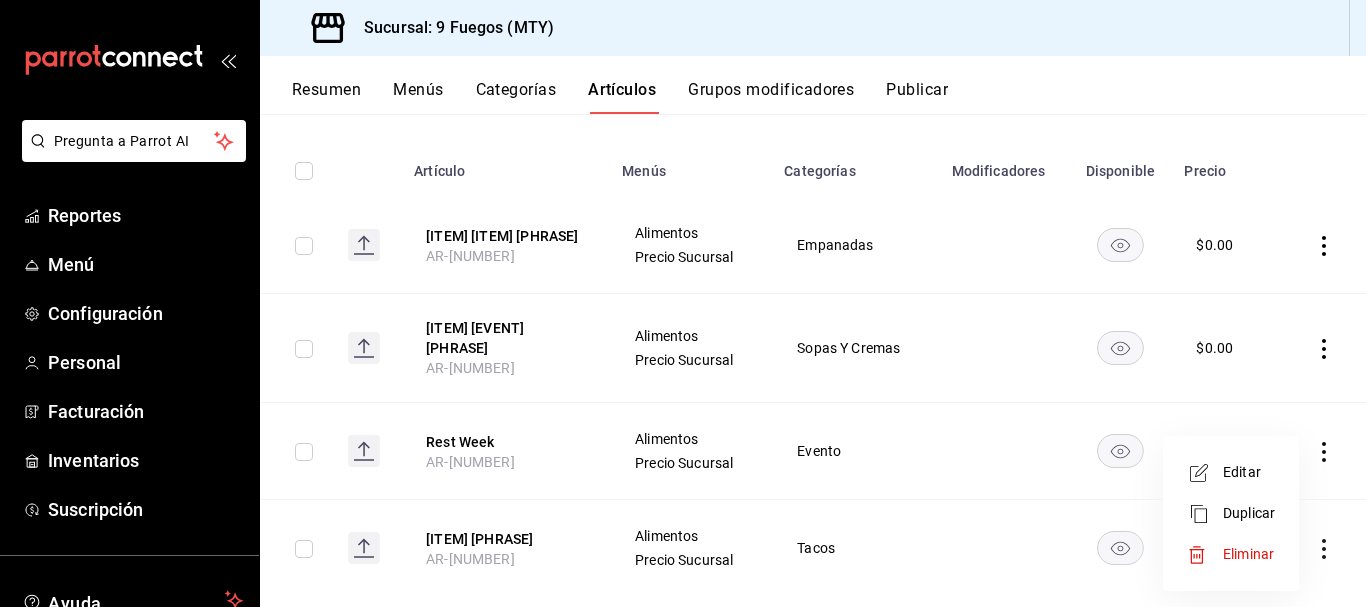 click on "Editar" at bounding box center [1249, 472] 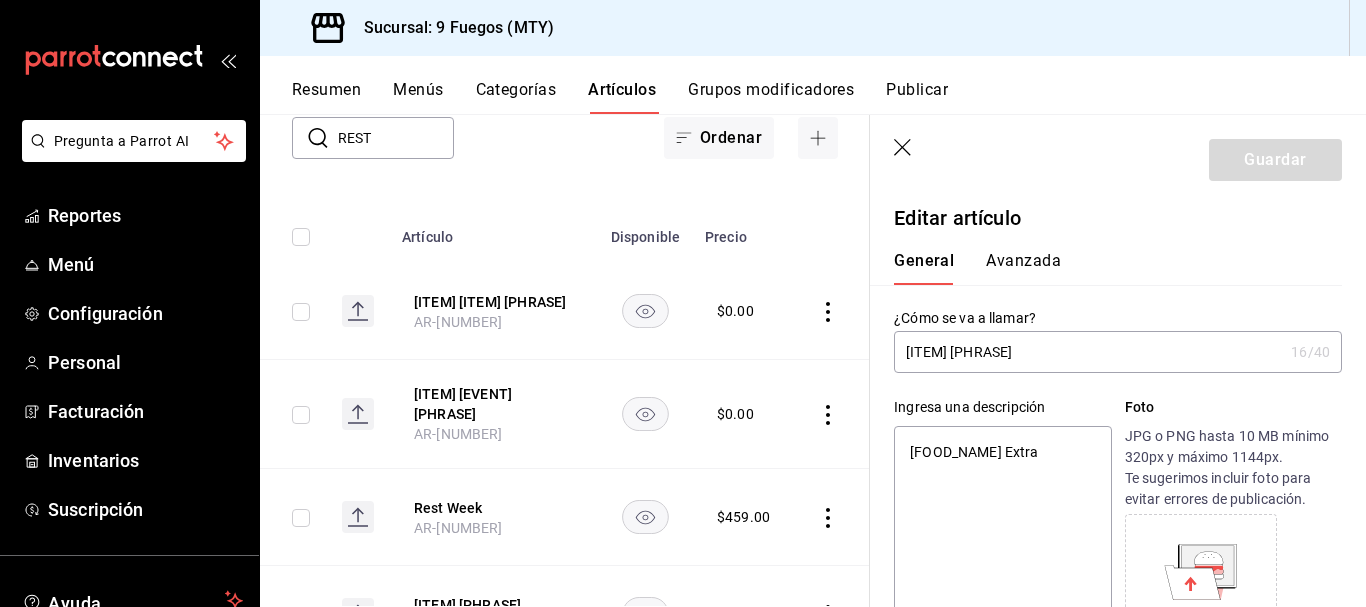 scroll, scrollTop: 0, scrollLeft: 0, axis: both 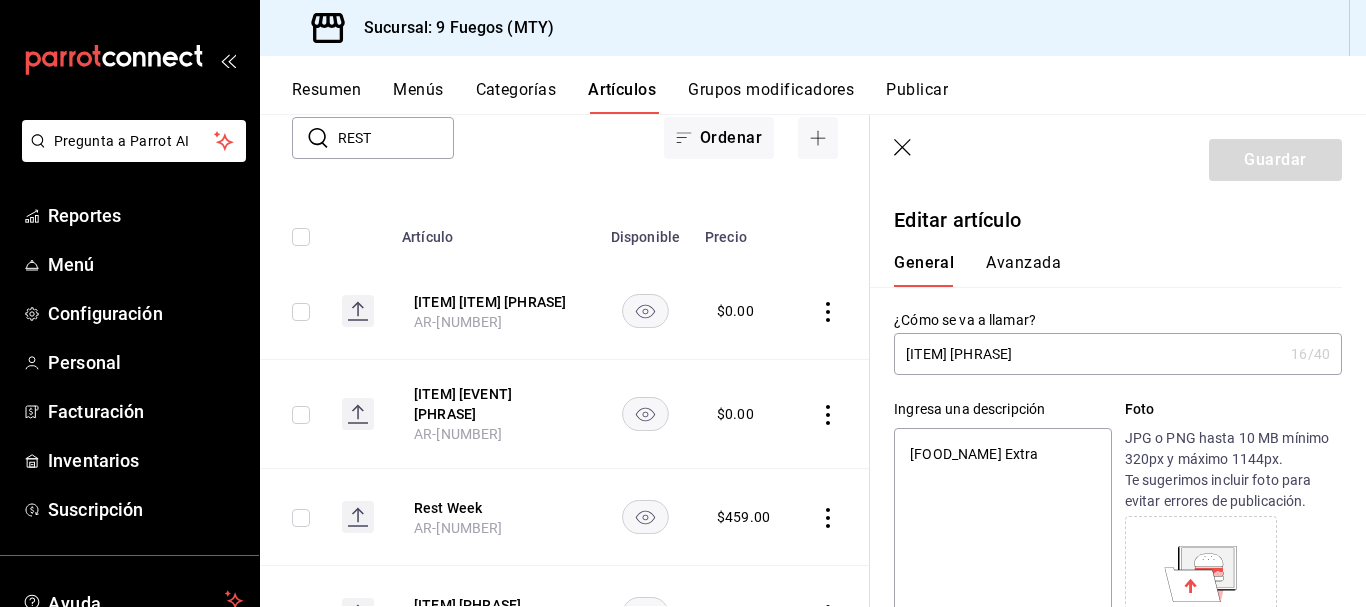 click on "[ITEM] [PHRASE]" at bounding box center (1088, 354) 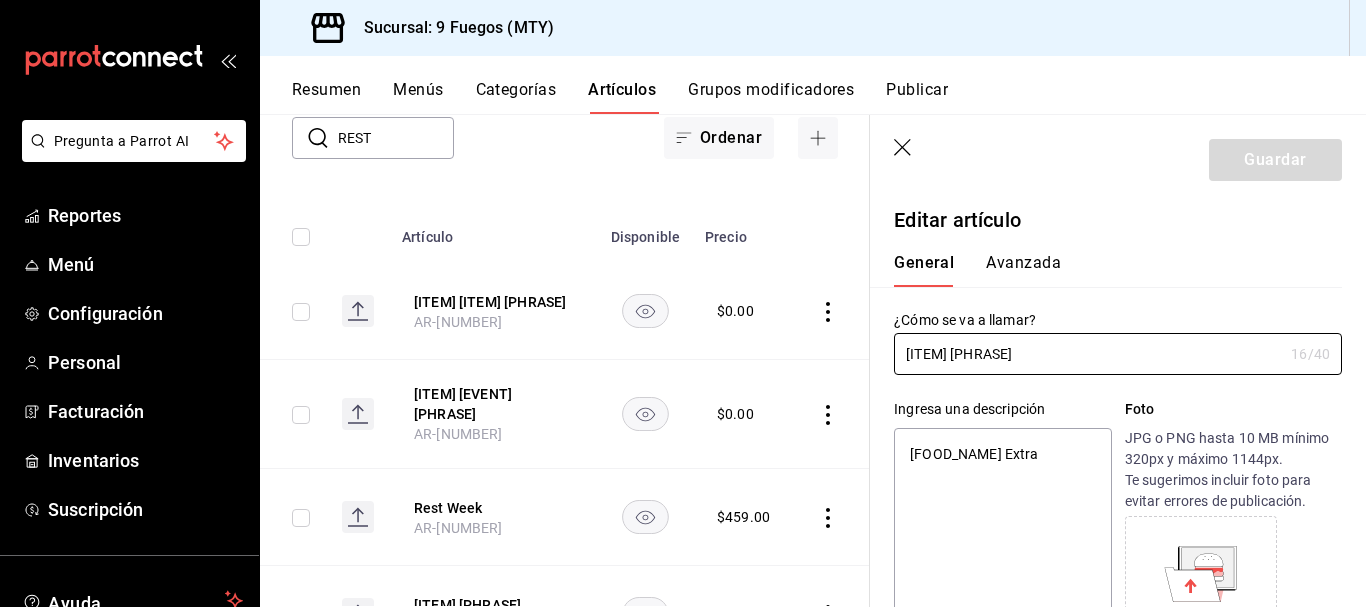 type on "[ITEM] [PHRASE]" 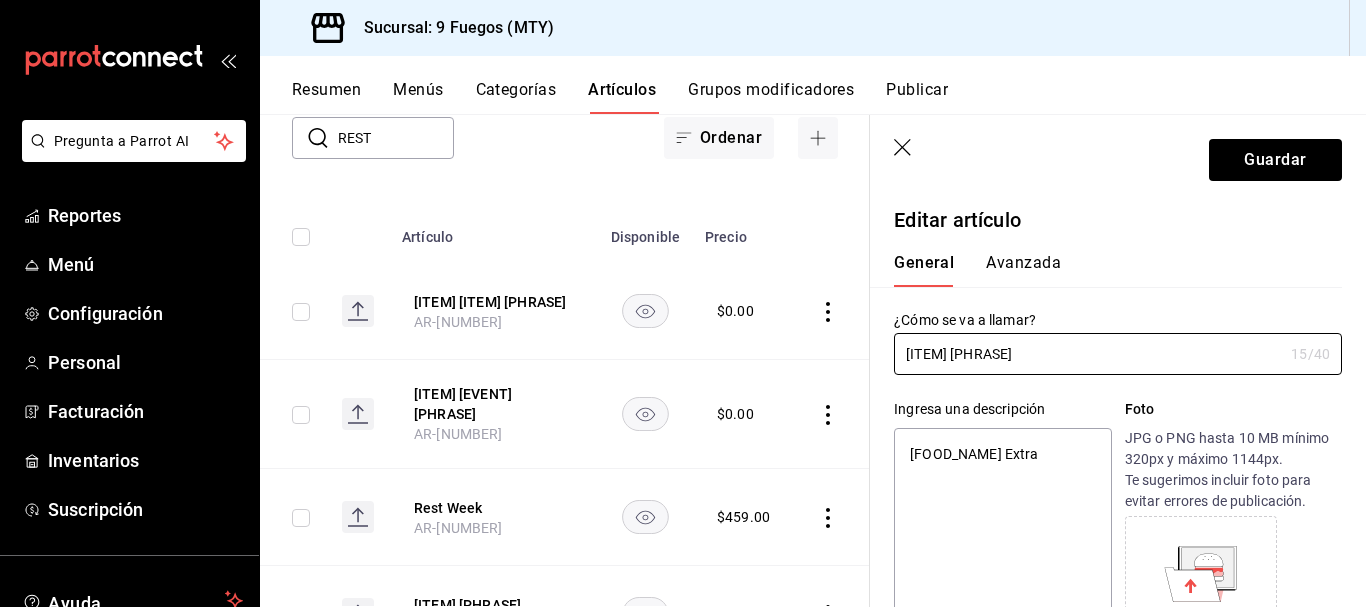 type on "x" 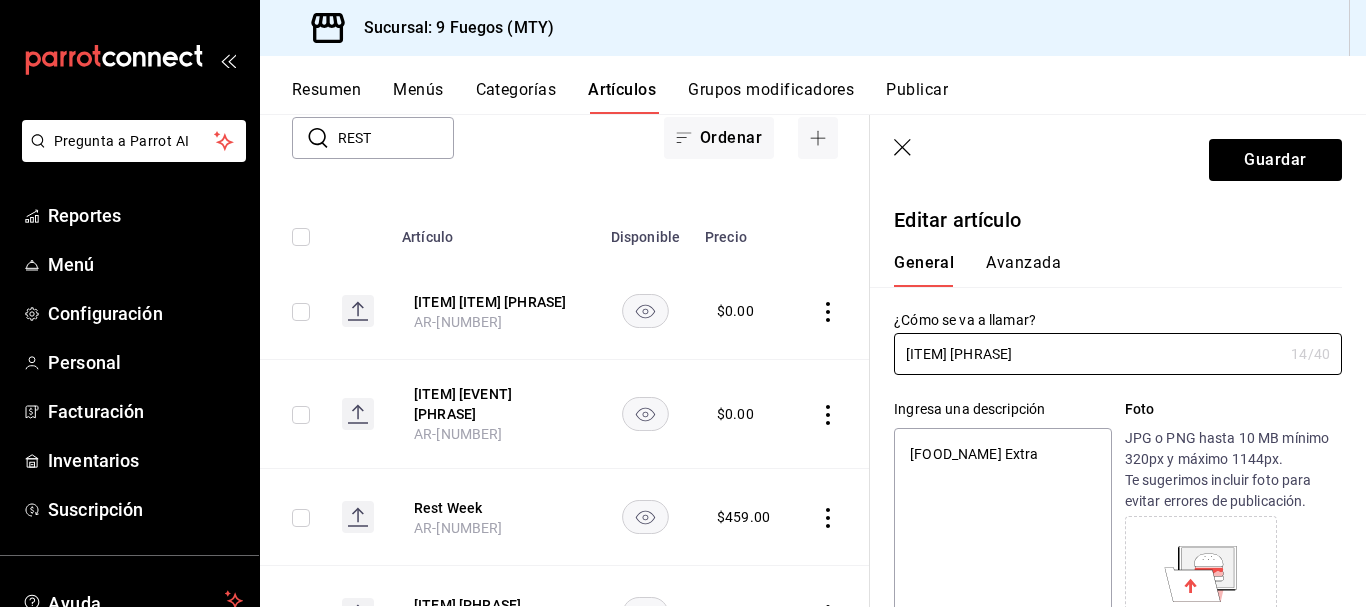 type on "[DRINK_NAME] Rest Week" 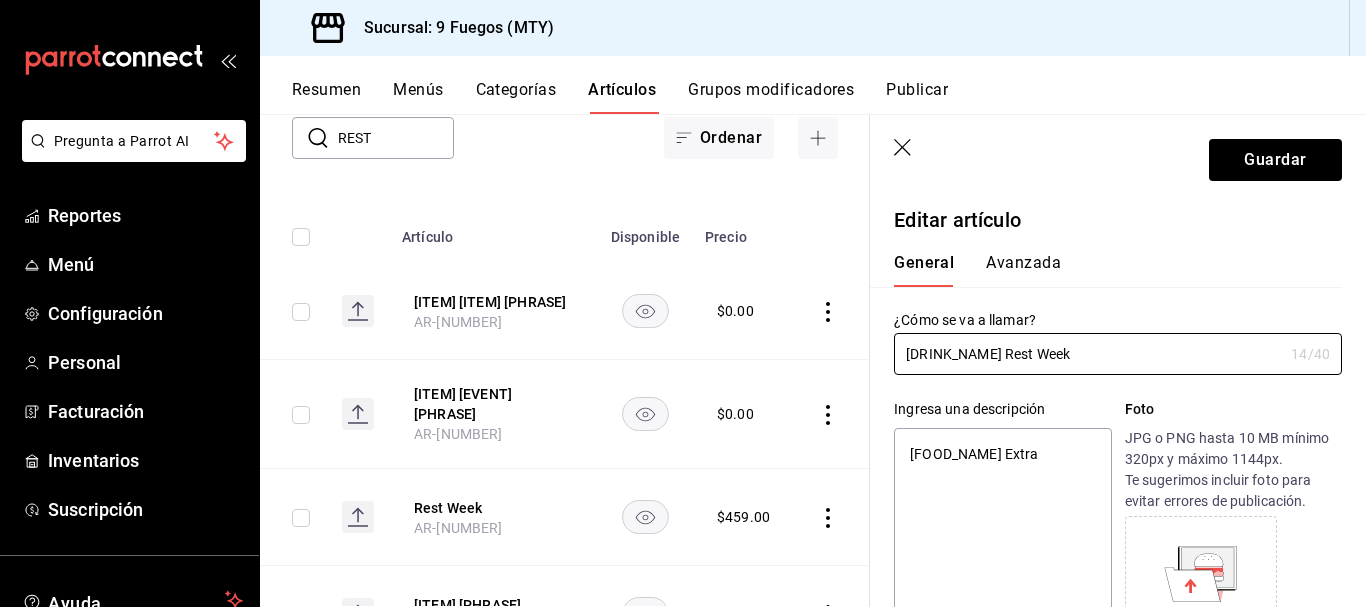 type on "x" 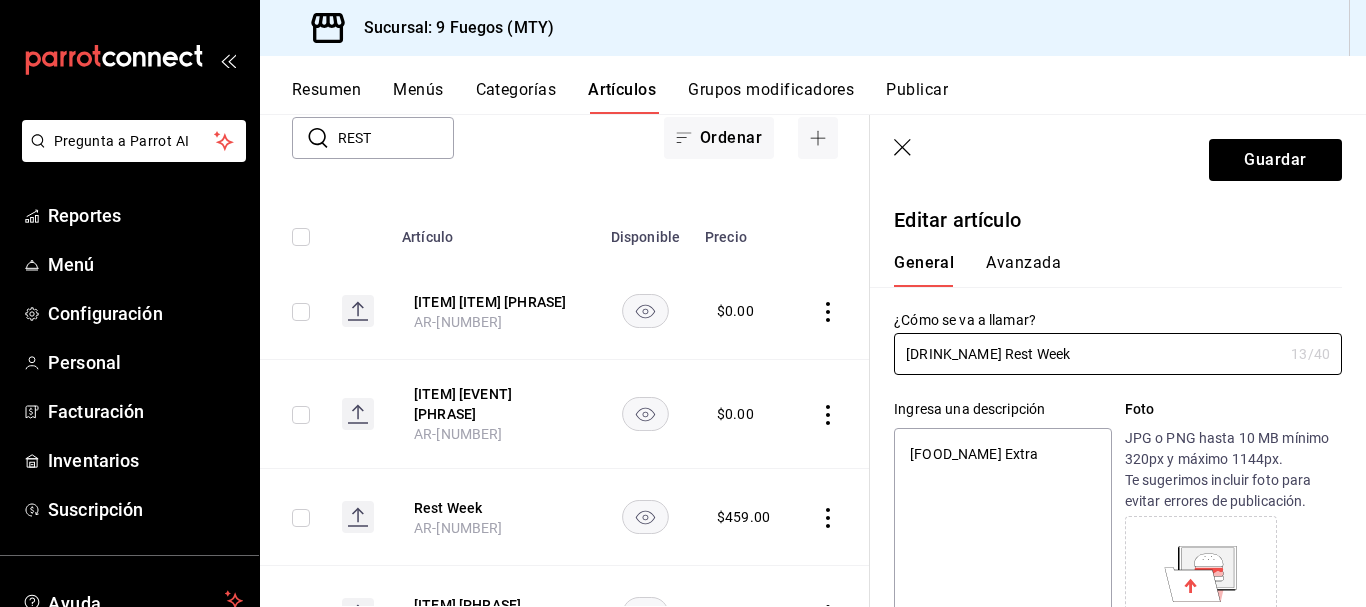 type on "[ITEM] [PHRASE]" 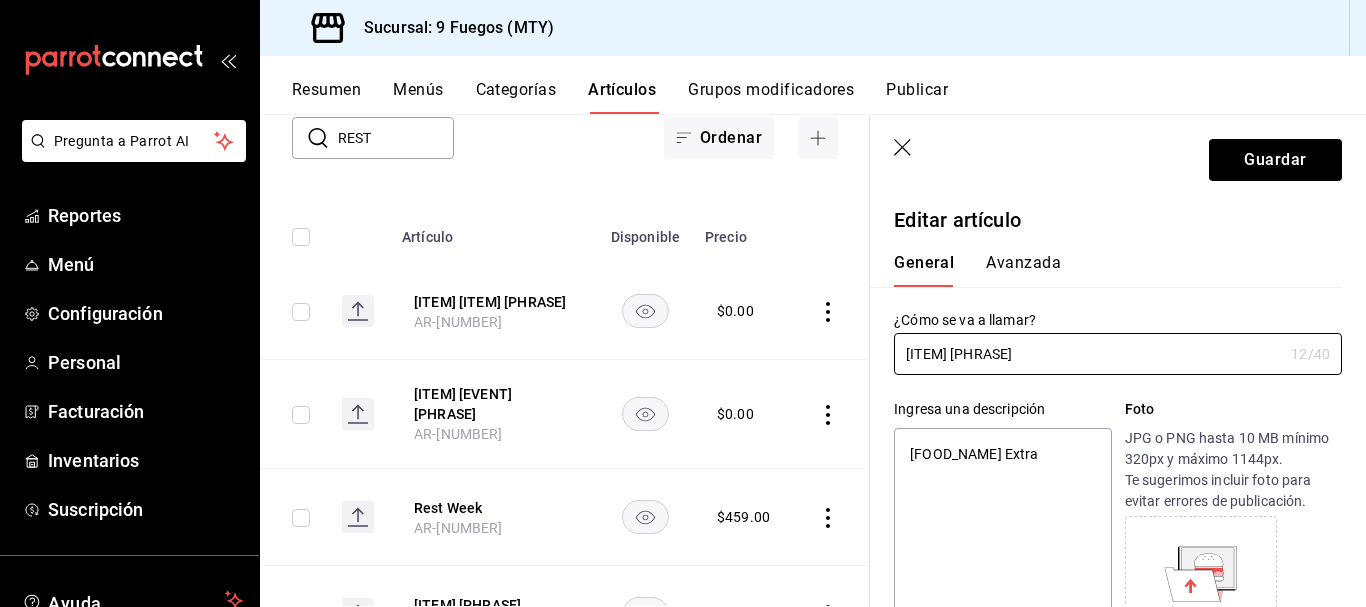 type on "x" 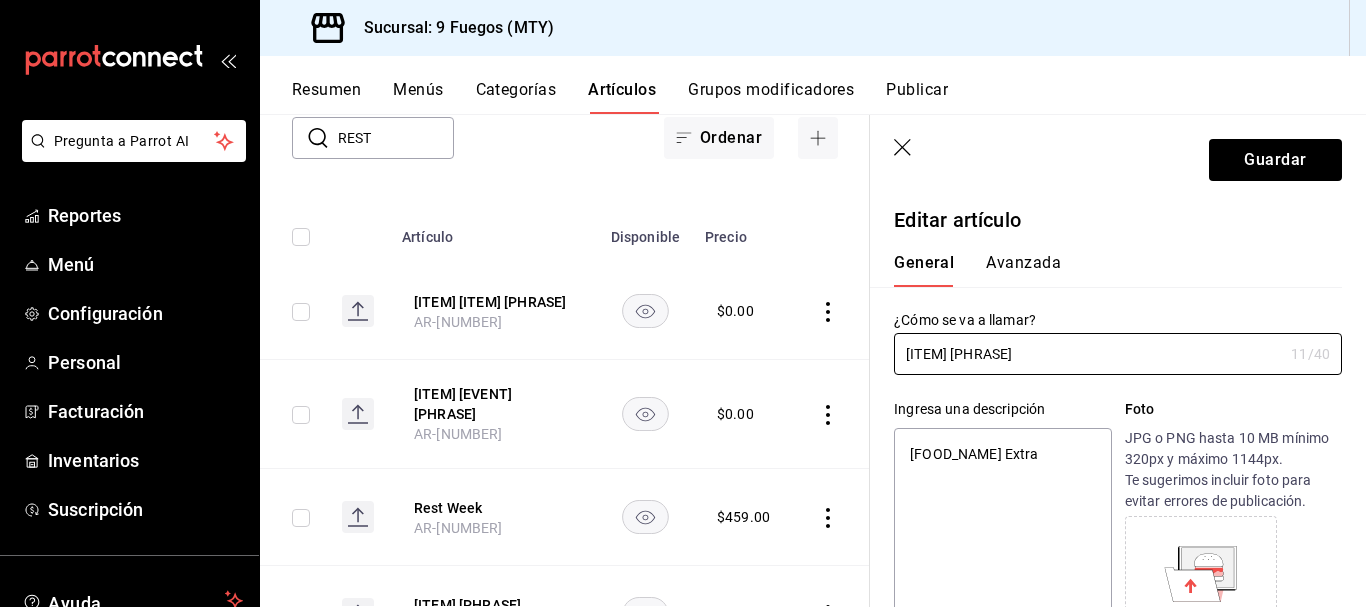 type on "Rest Week" 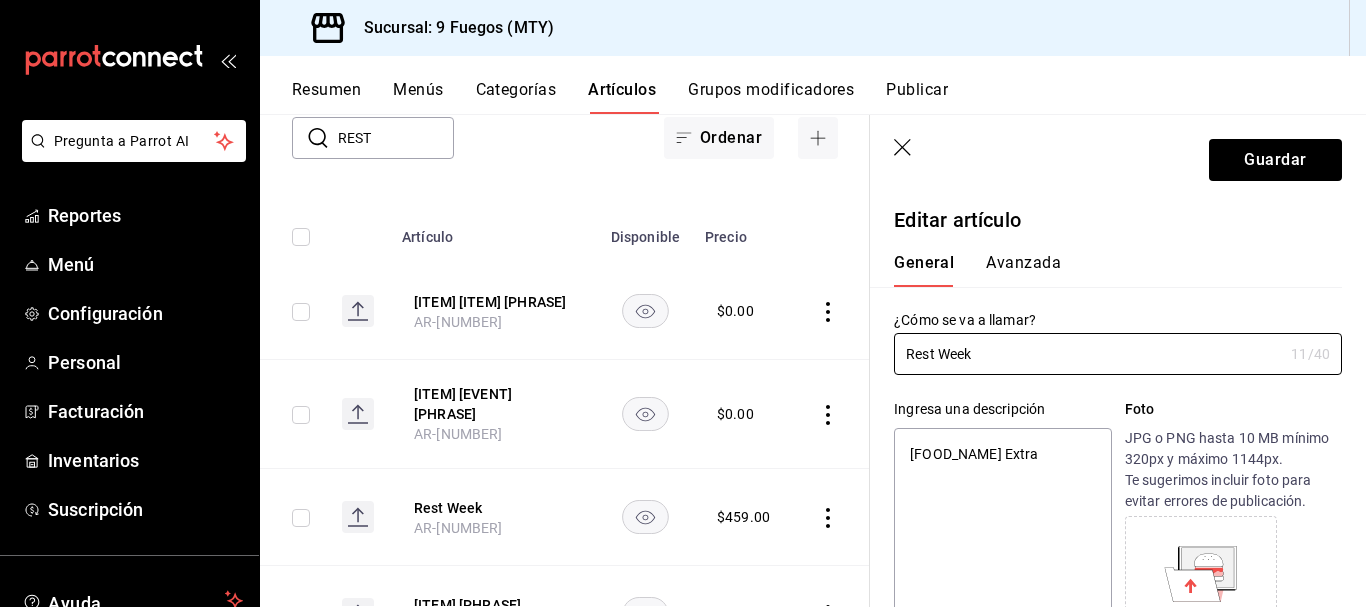 type on "x" 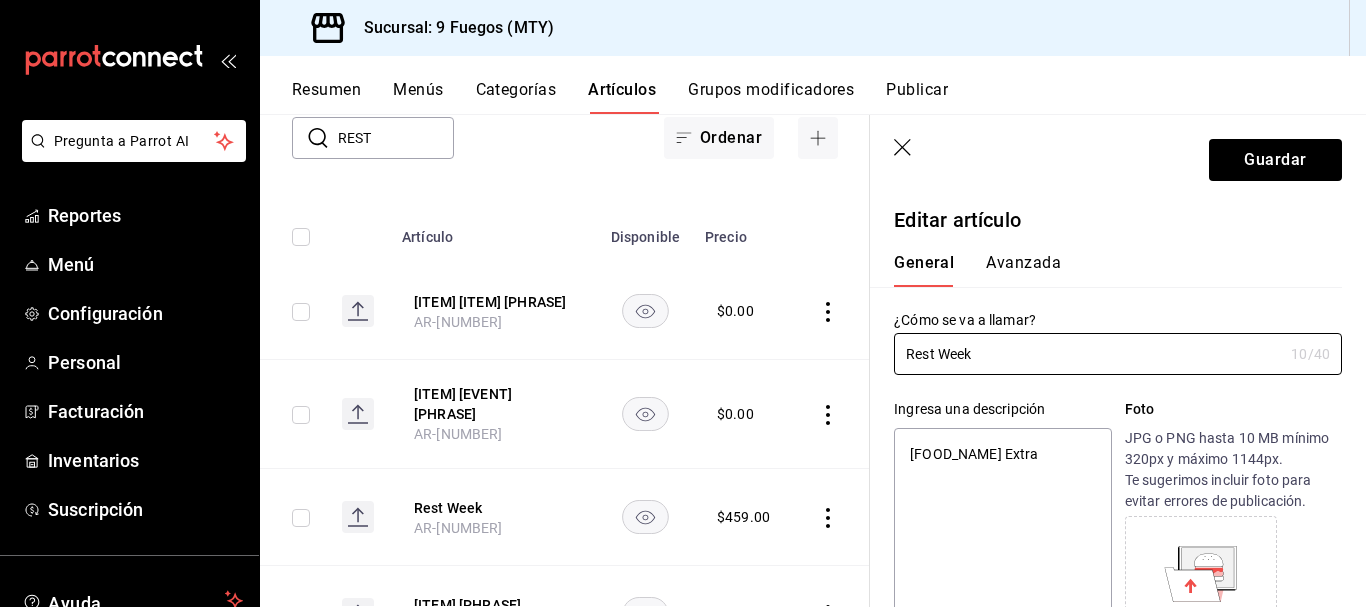 type on "T Rest Week" 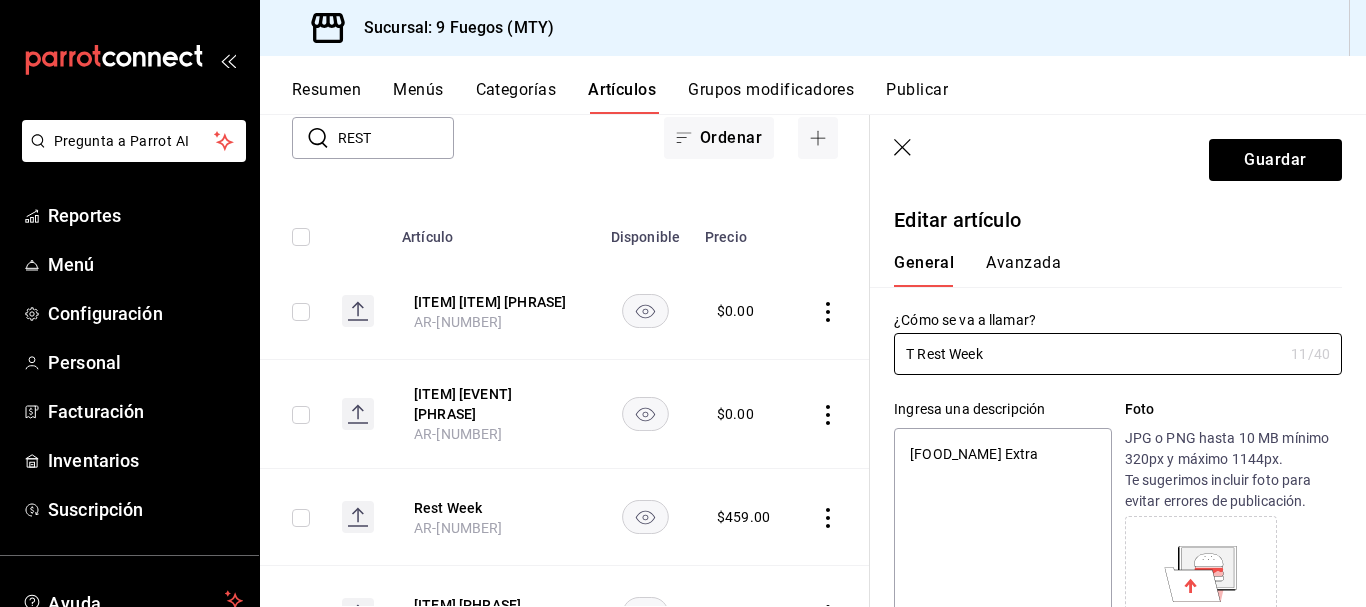 type on "[ITEM] [PHRASE]" 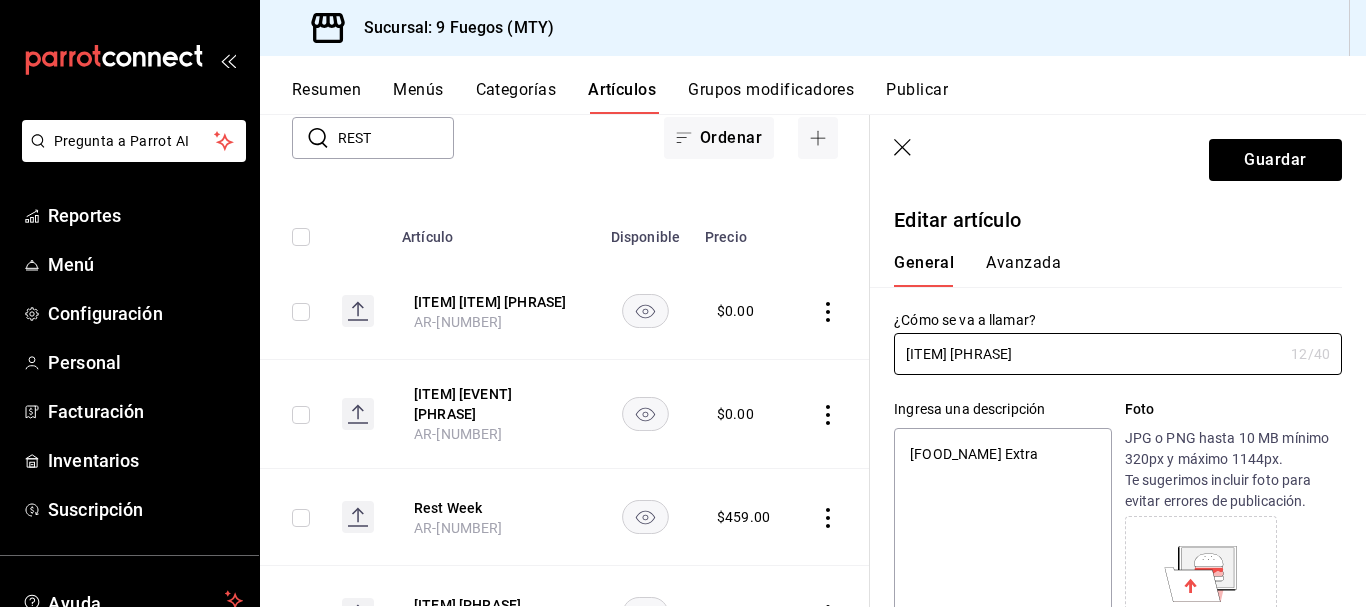 type on "[ITEM] [PHRASE]" 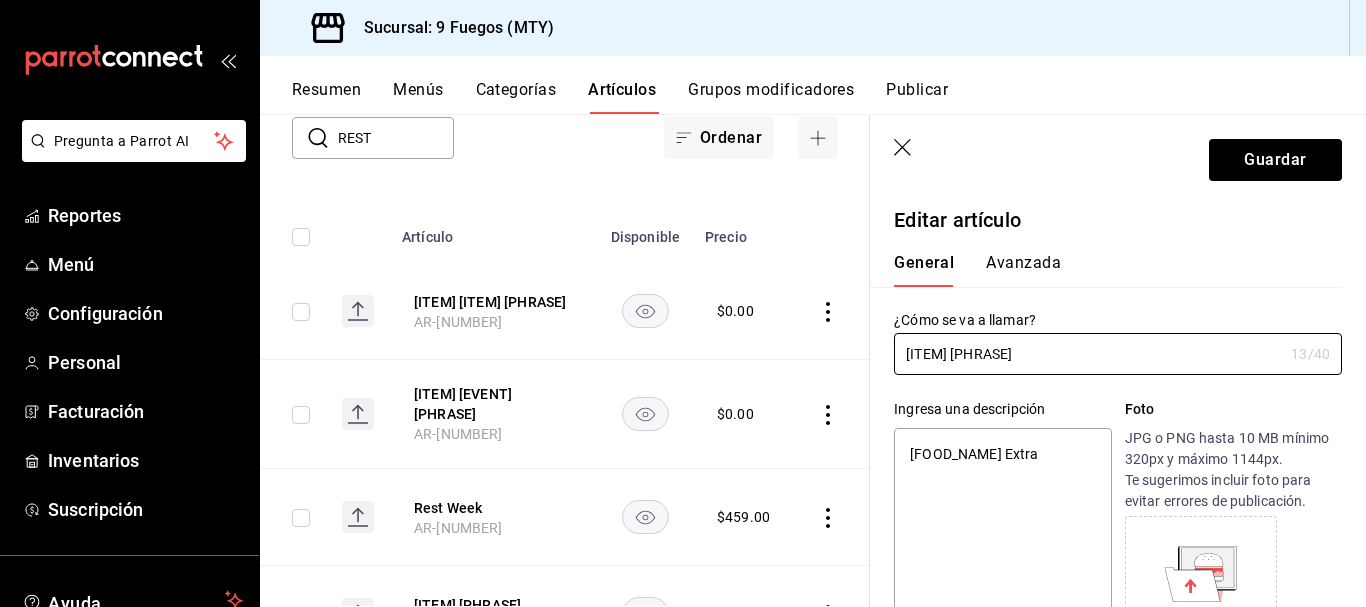 type on "[ITEM] [PHRASE]" 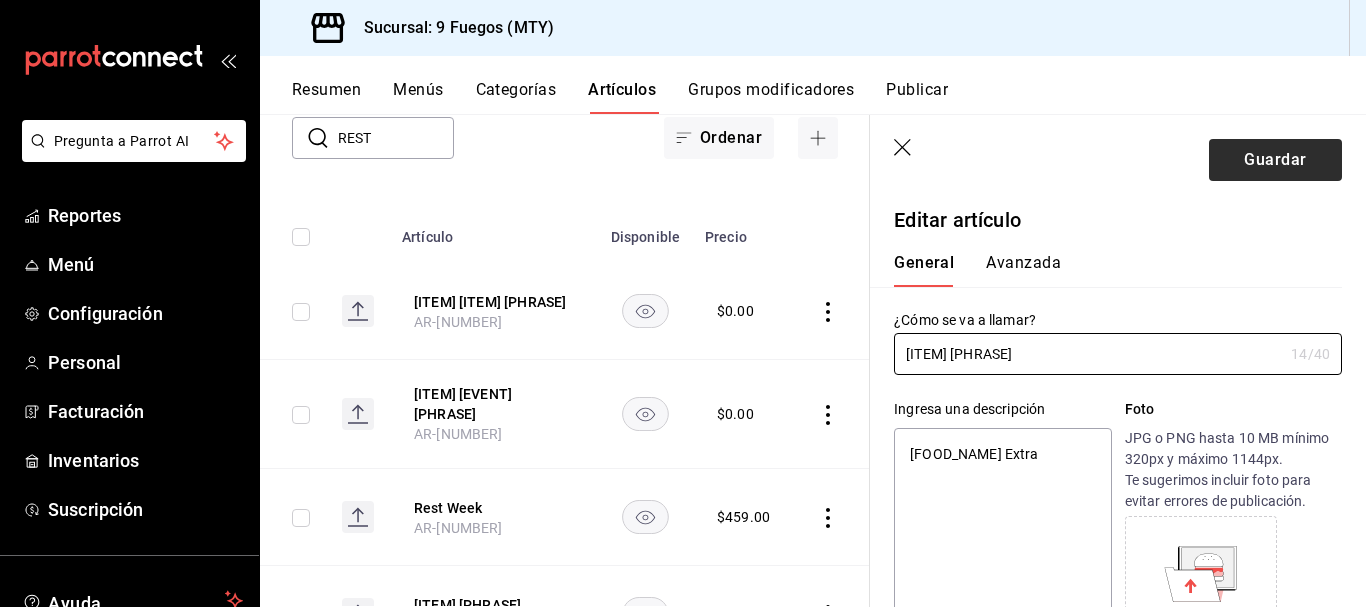 type on "[ITEM] [PHRASE]" 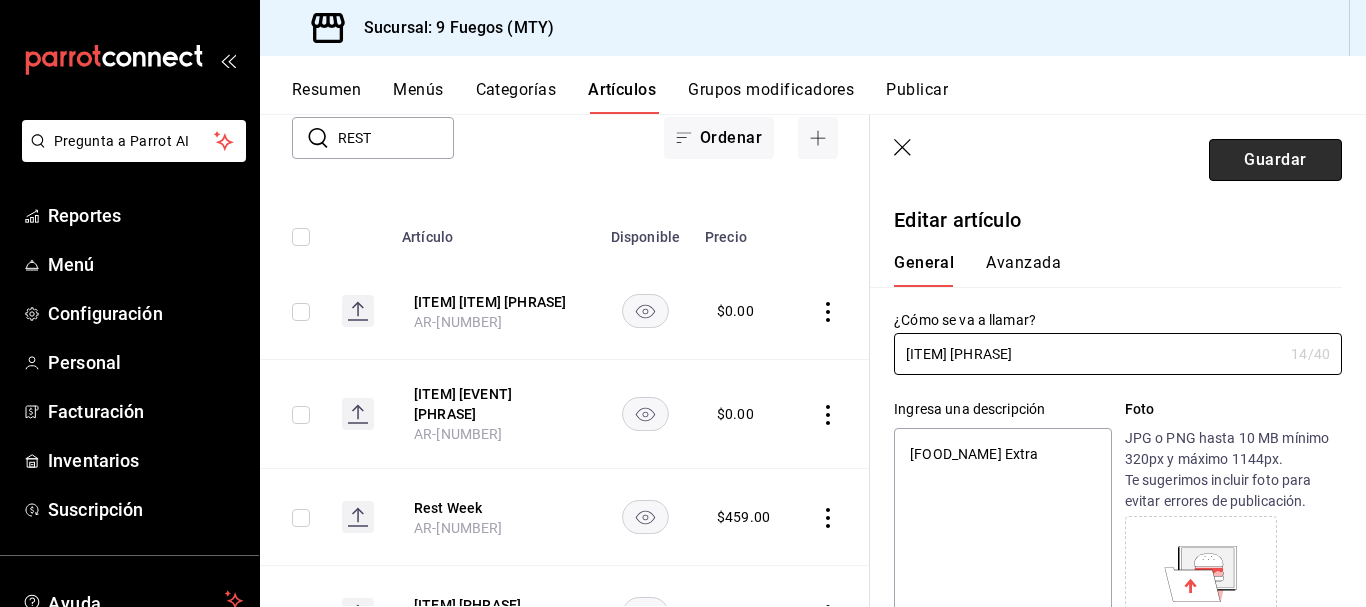 click on "Guardar" at bounding box center (1275, 160) 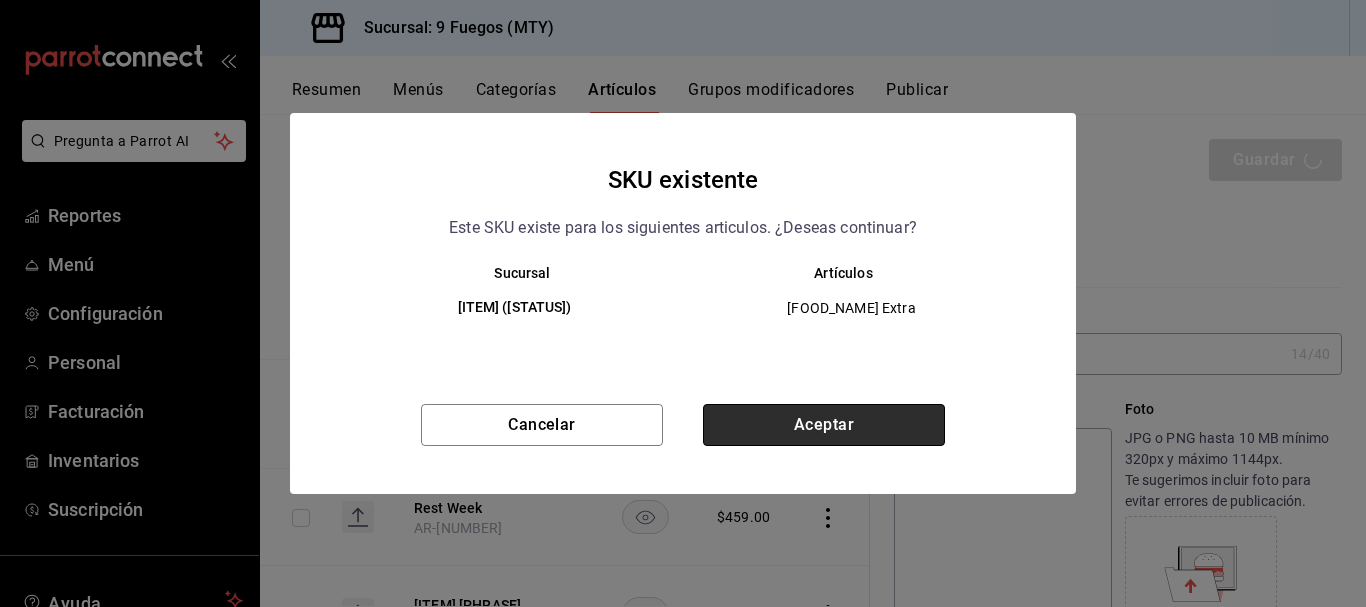 click on "Aceptar" at bounding box center (824, 425) 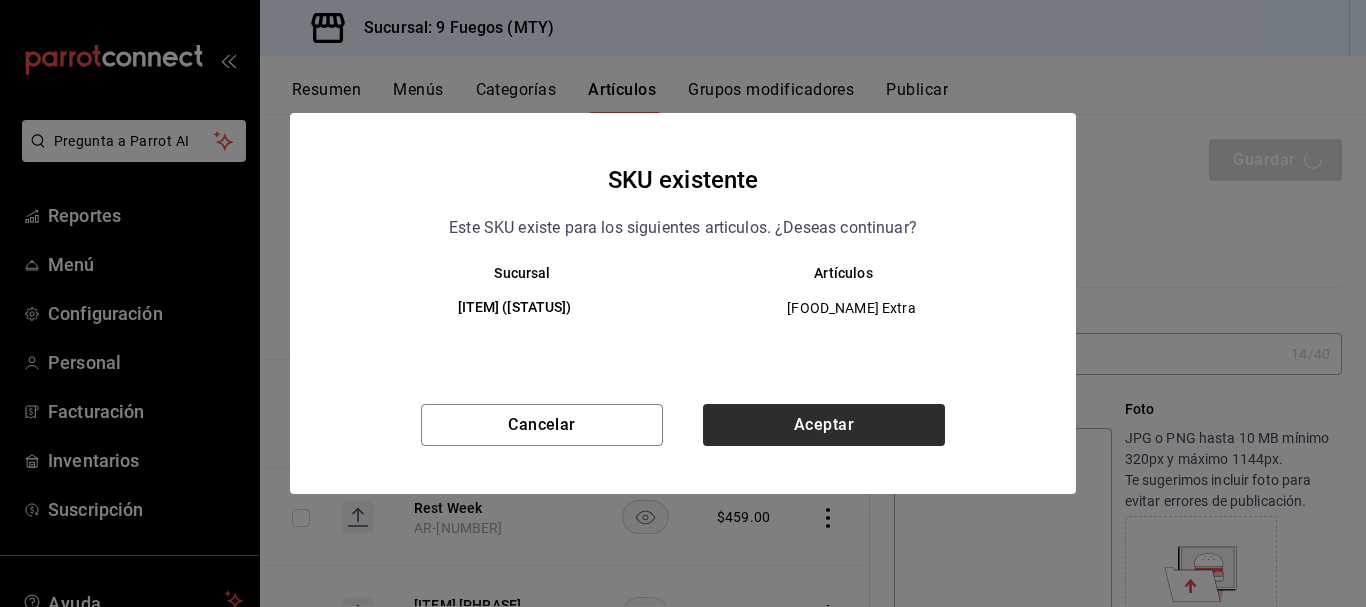 type on "x" 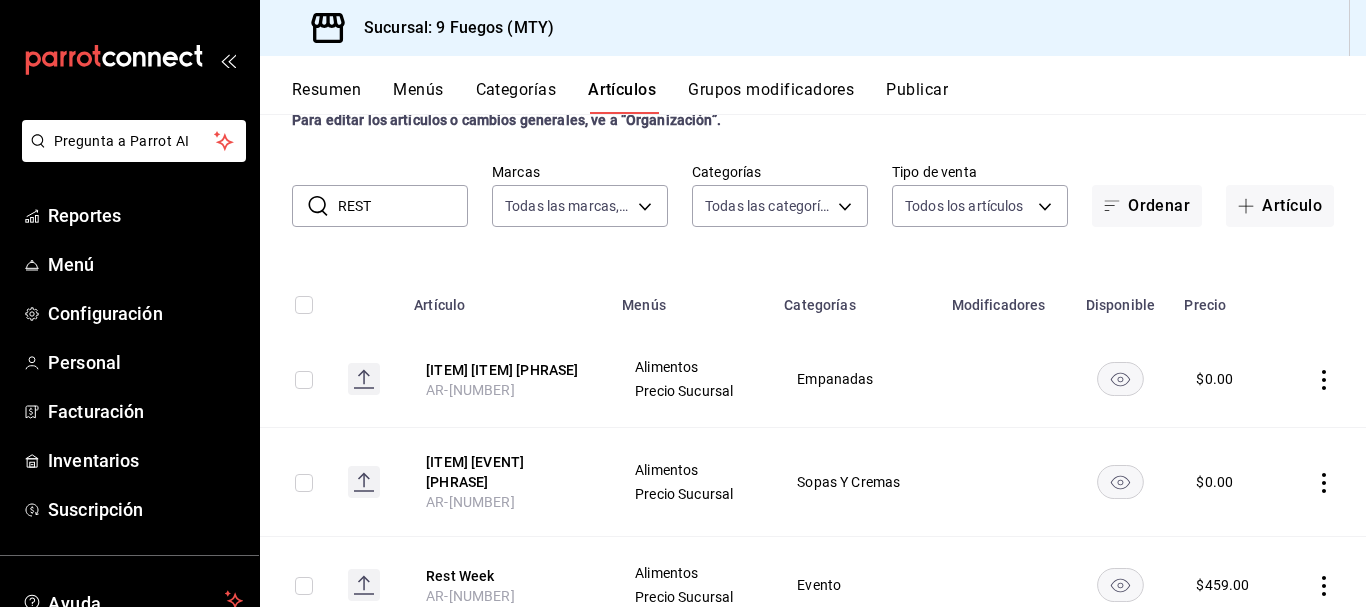scroll, scrollTop: 100, scrollLeft: 0, axis: vertical 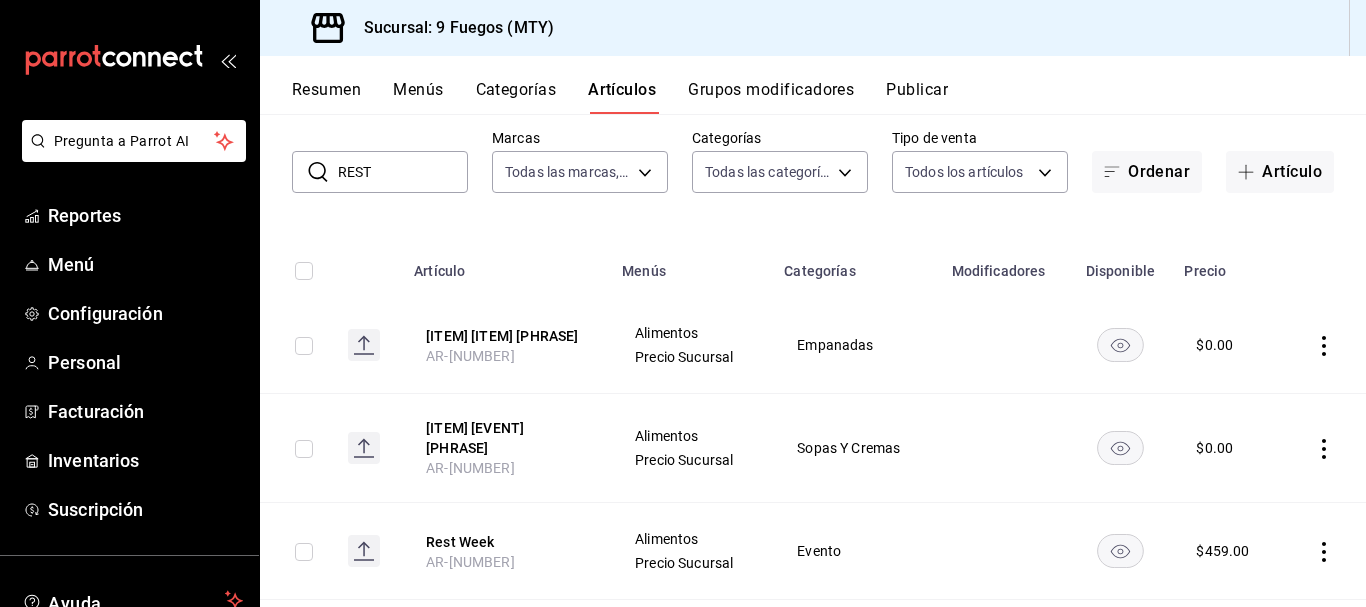 click 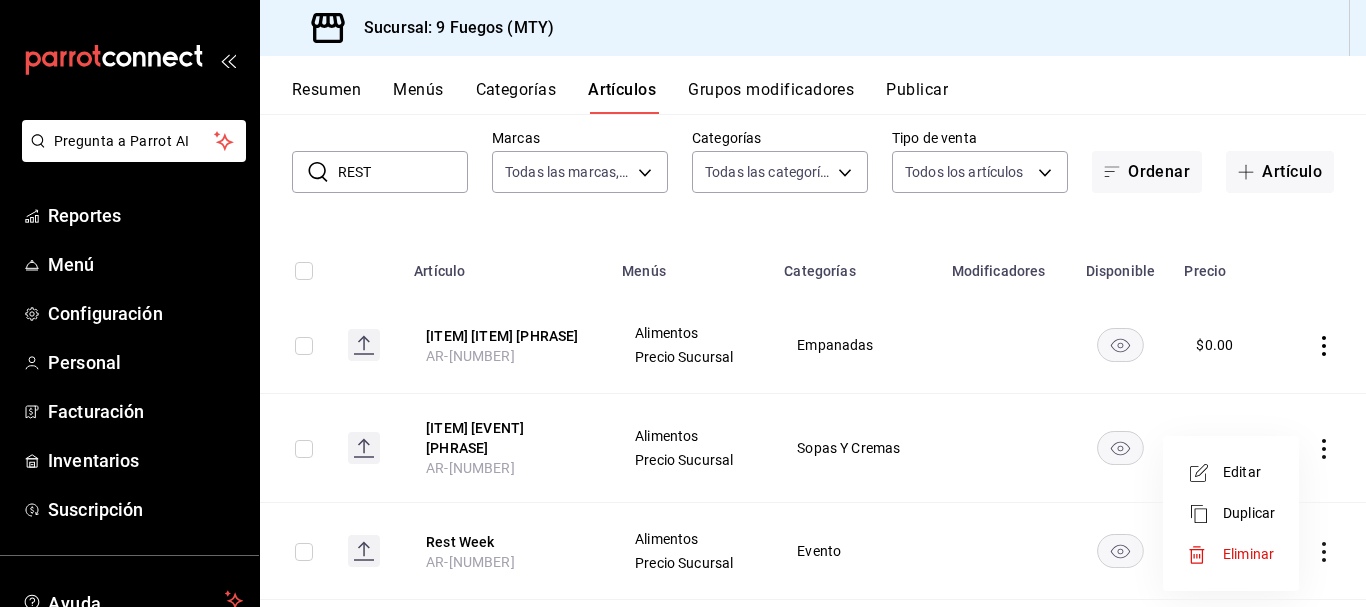 click on "Editar" at bounding box center (1249, 472) 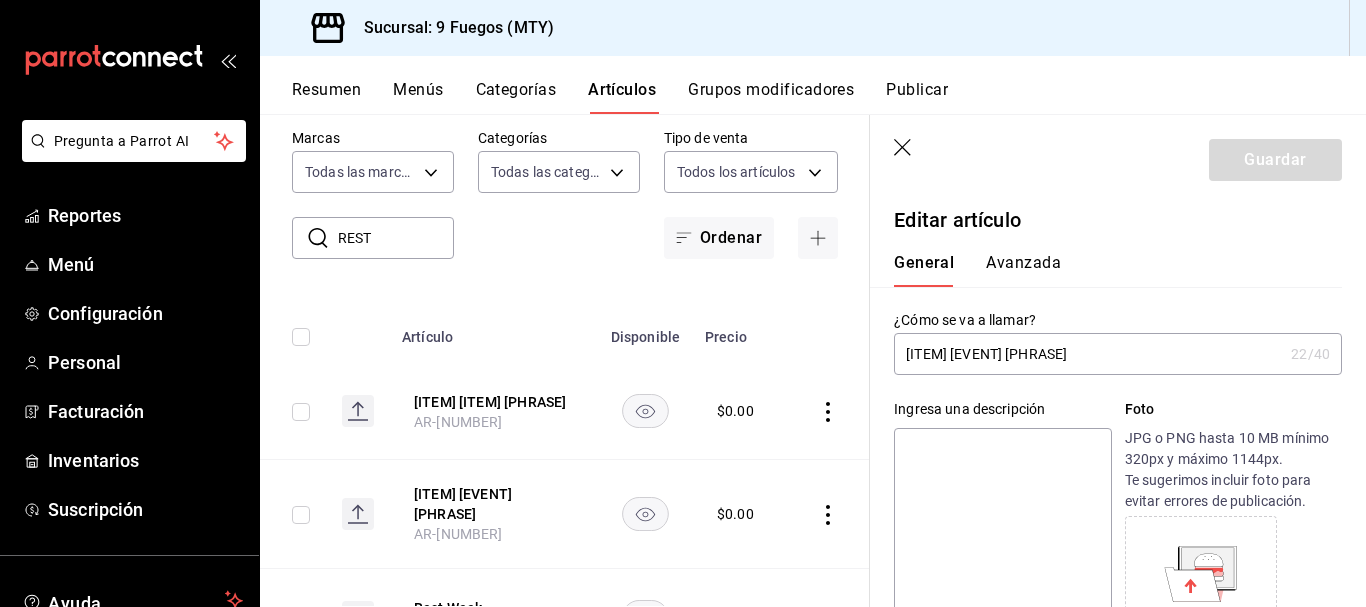 click on "[ITEM] [EVENT] [PHRASE]" at bounding box center (1088, 354) 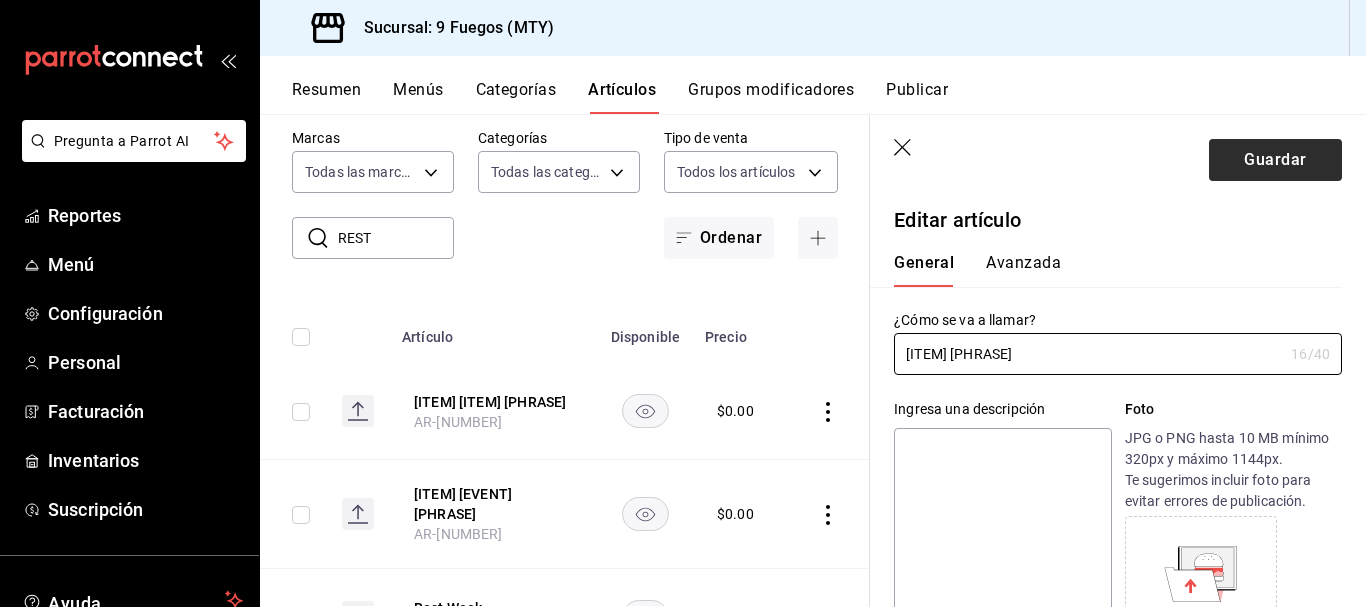 type on "[ITEM] [PHRASE]" 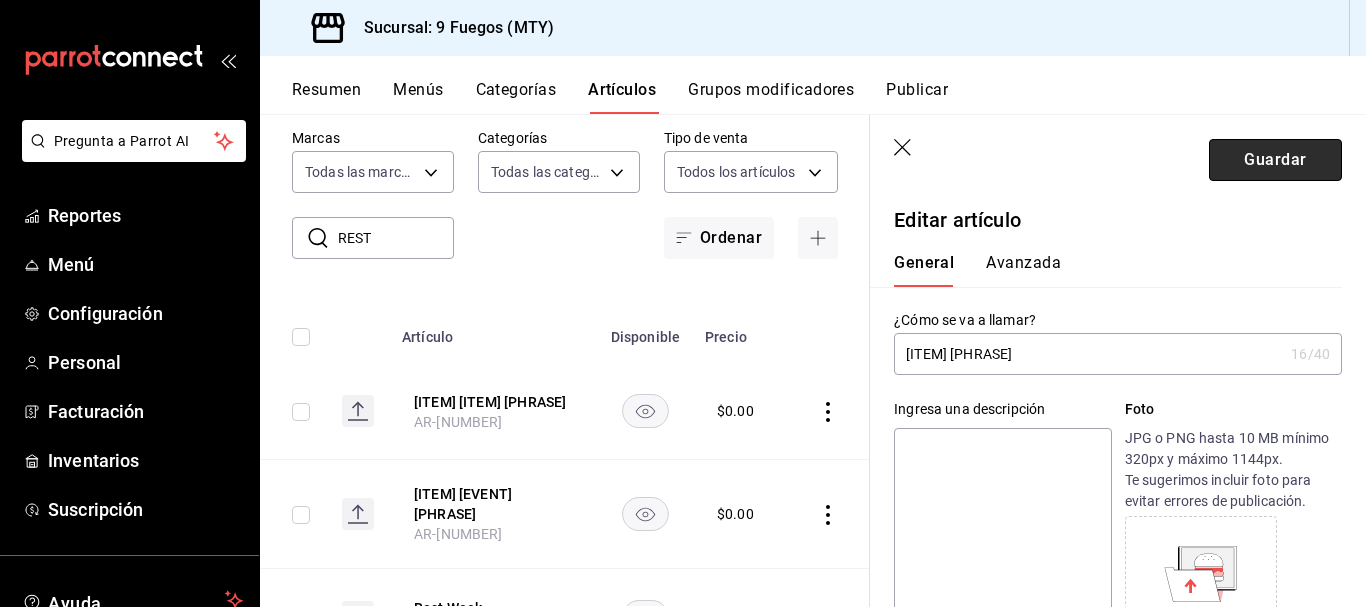 click on "Guardar" at bounding box center (1275, 160) 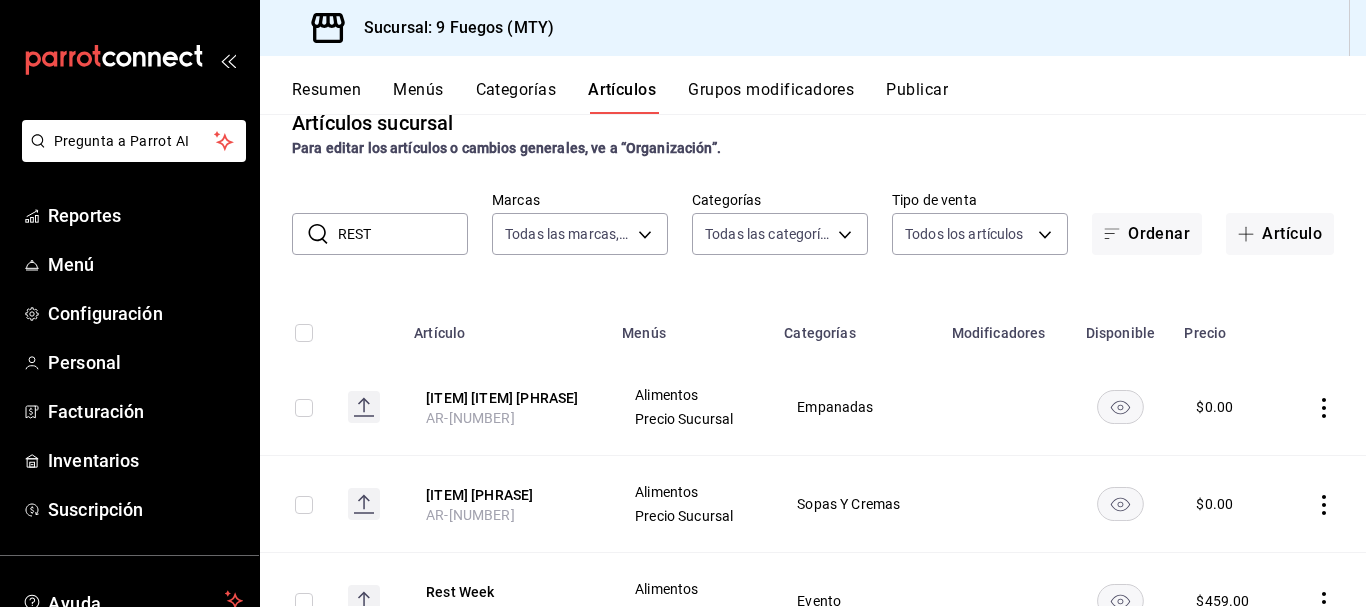 scroll, scrollTop: 138, scrollLeft: 0, axis: vertical 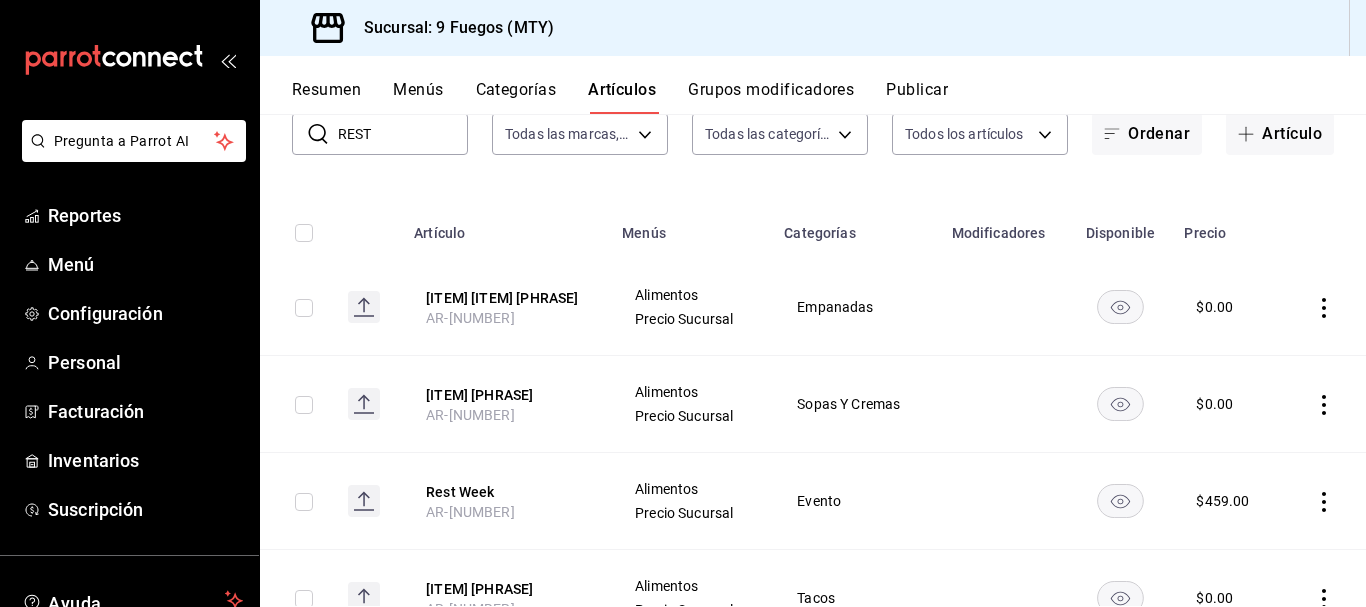 click 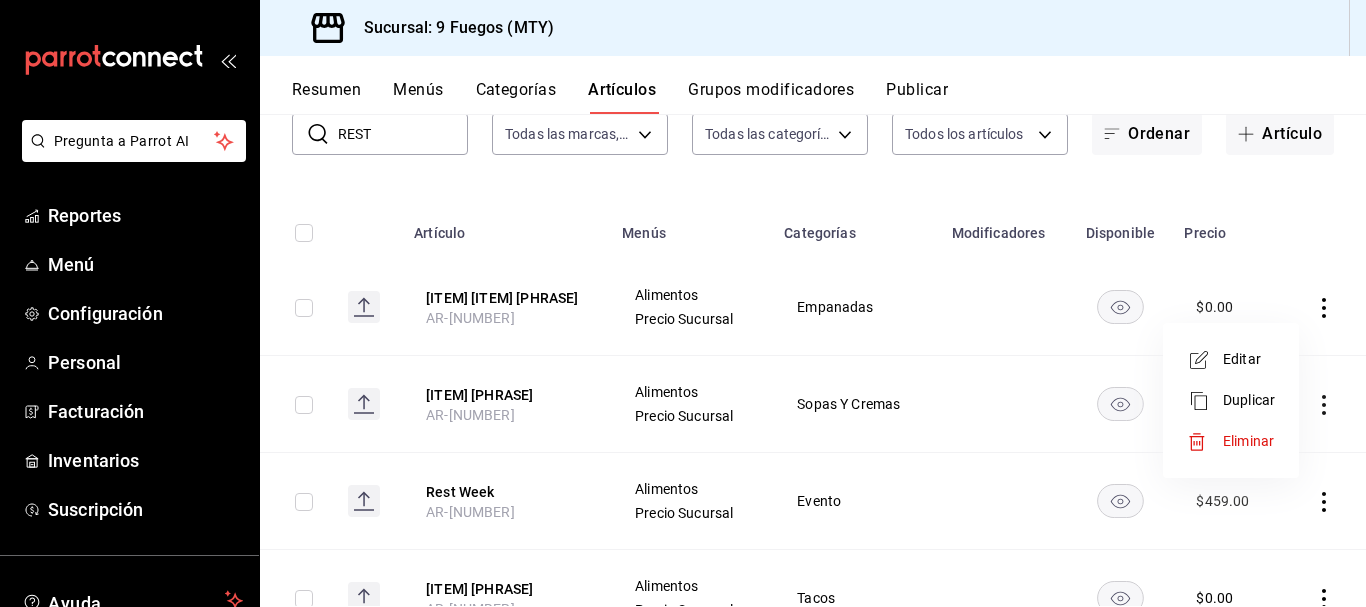 click on "Editar" at bounding box center [1249, 359] 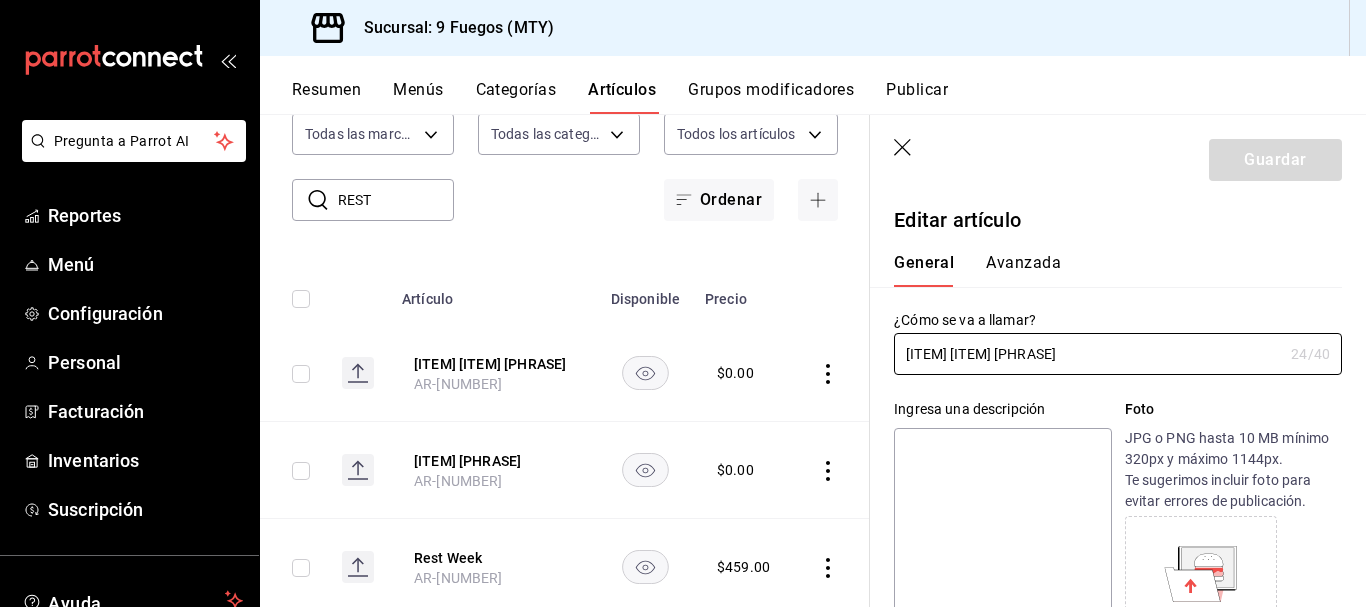 type on "$0.00" 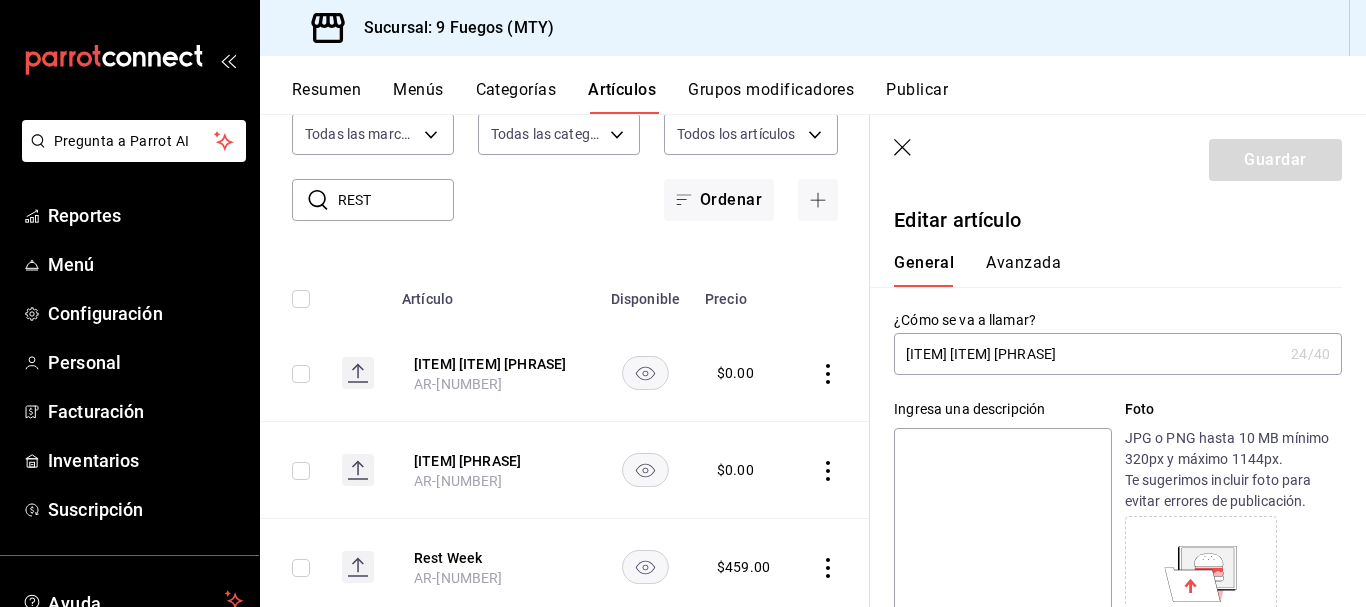 click on "[ITEM] [ITEM] [PHRASE]" at bounding box center [1088, 354] 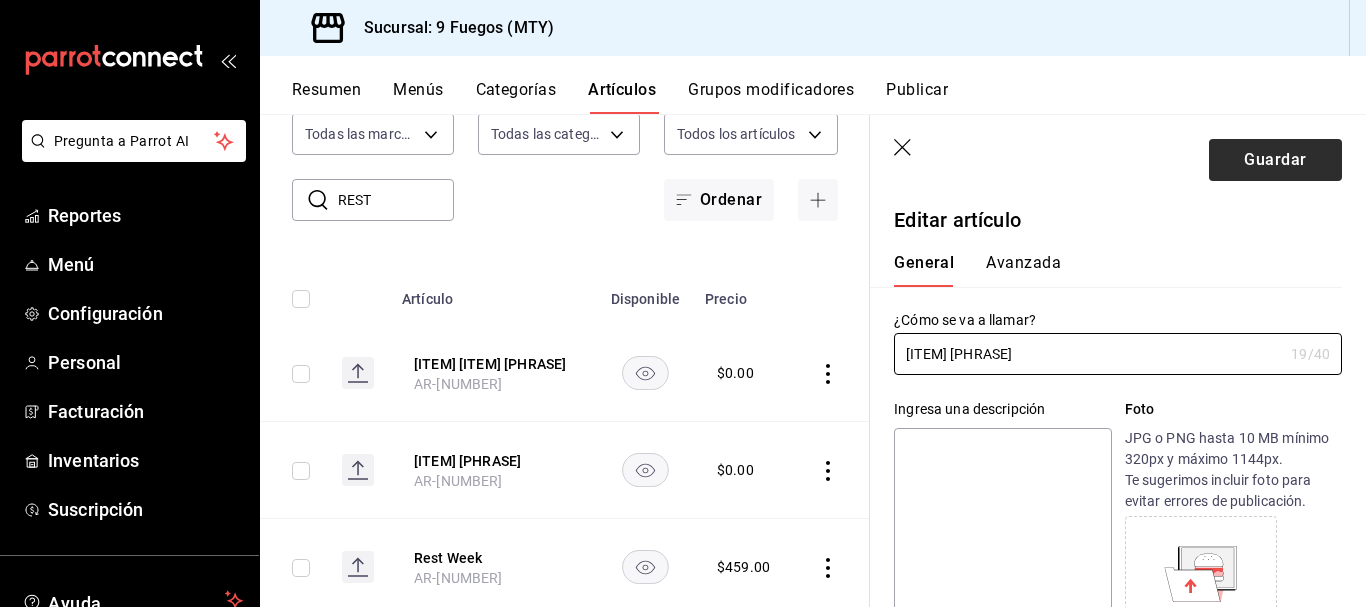 type on "[ITEM] [PHRASE]" 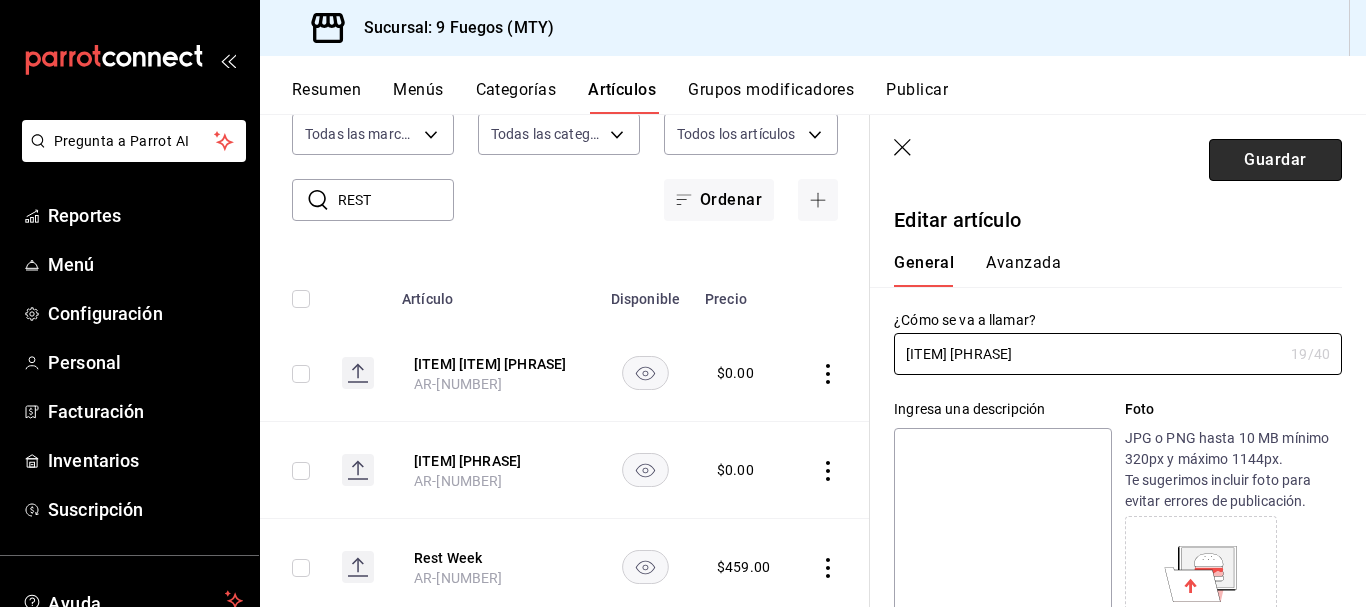 click on "Guardar" at bounding box center [1275, 160] 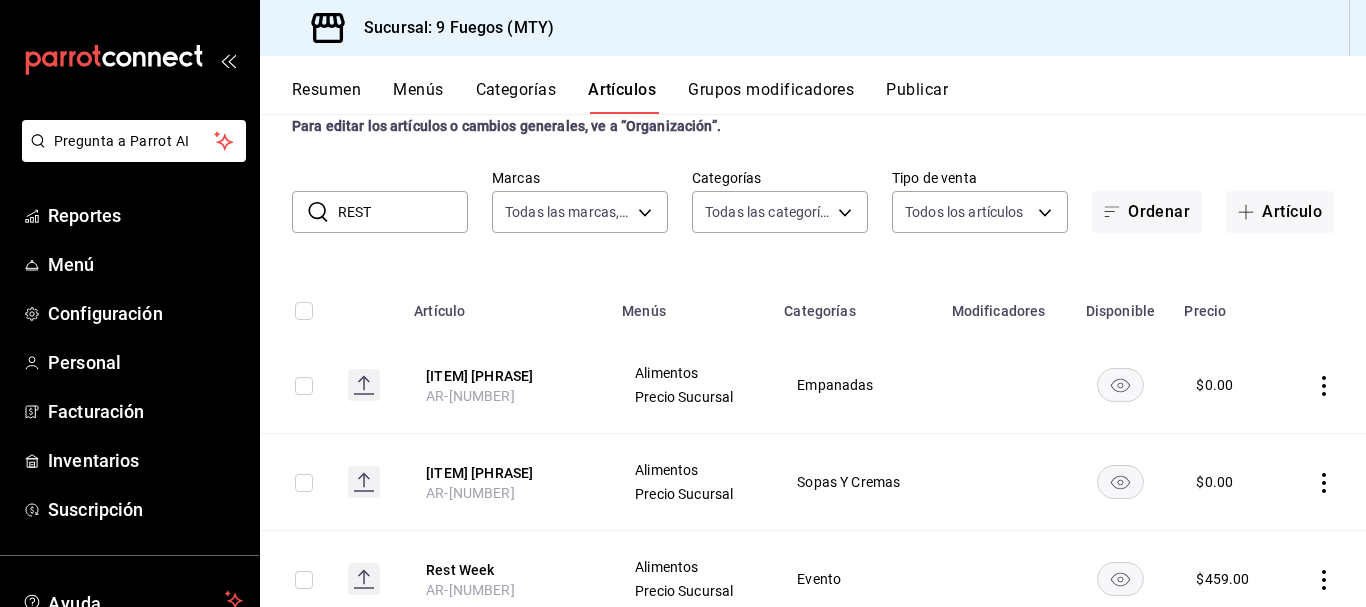 scroll, scrollTop: 26, scrollLeft: 0, axis: vertical 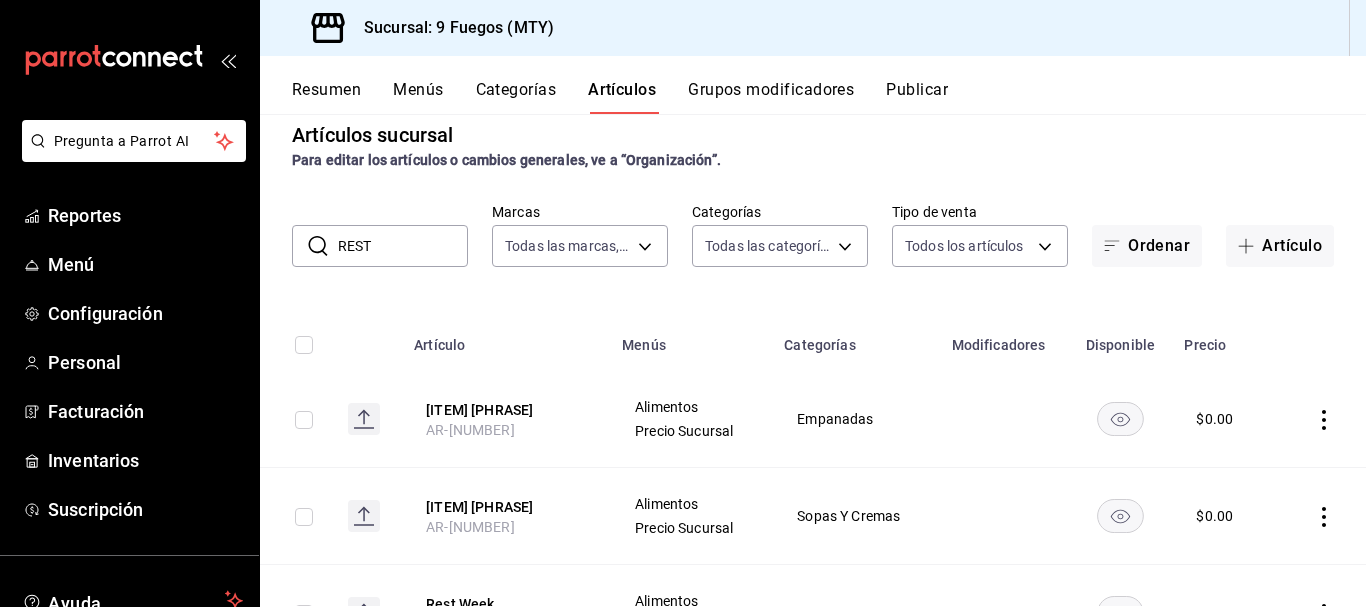 click on "REST" at bounding box center [403, 246] 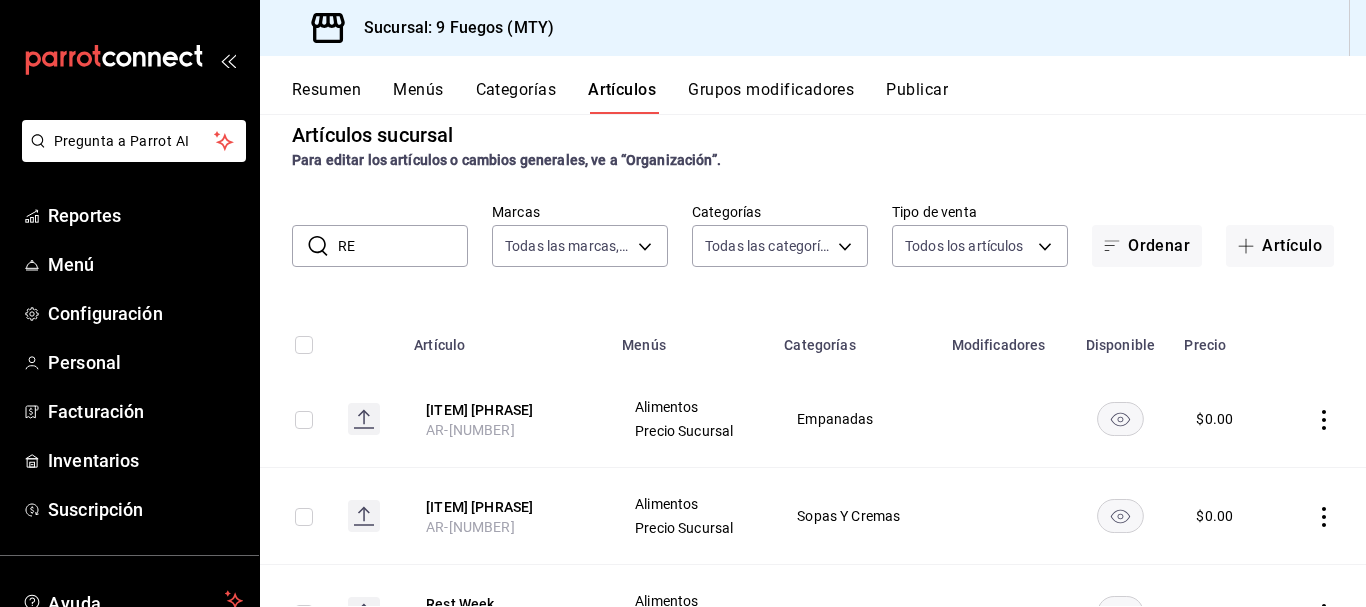 type on "R" 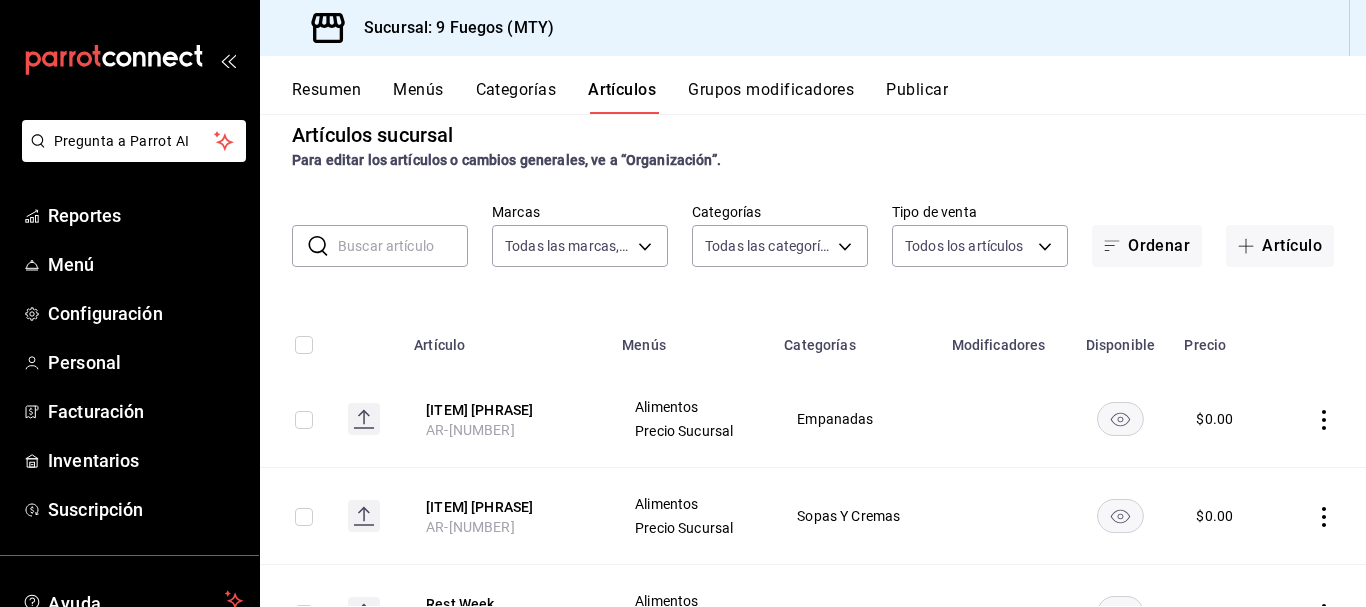 scroll, scrollTop: 0, scrollLeft: 0, axis: both 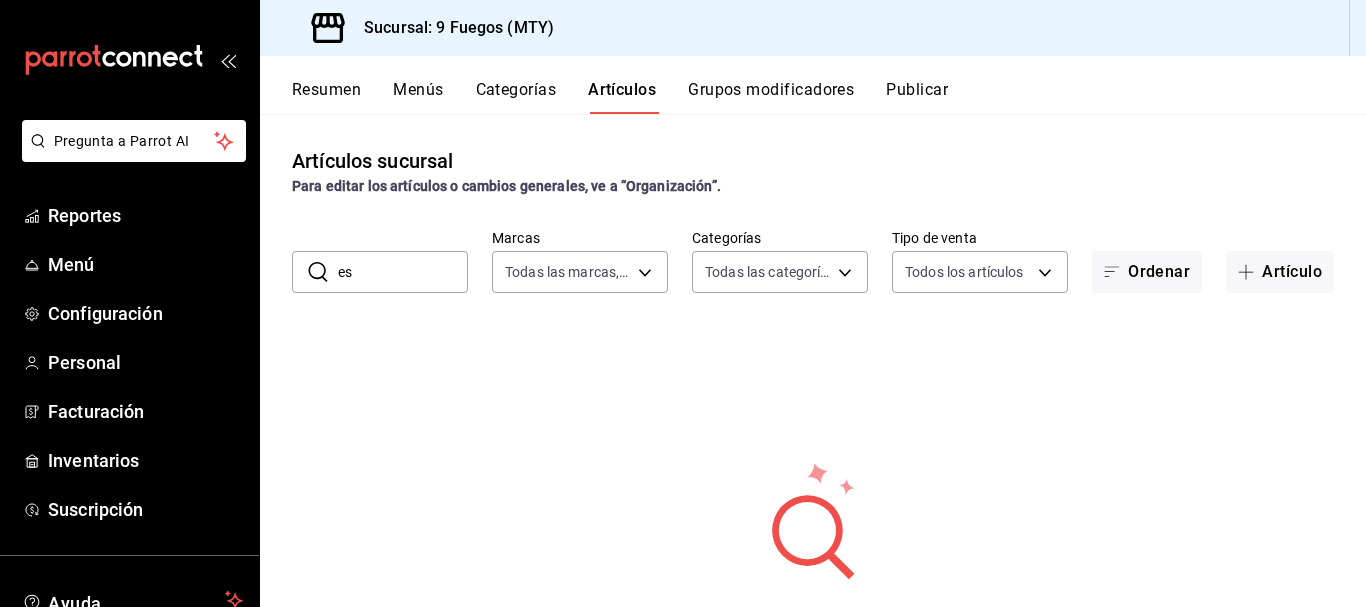type on "e" 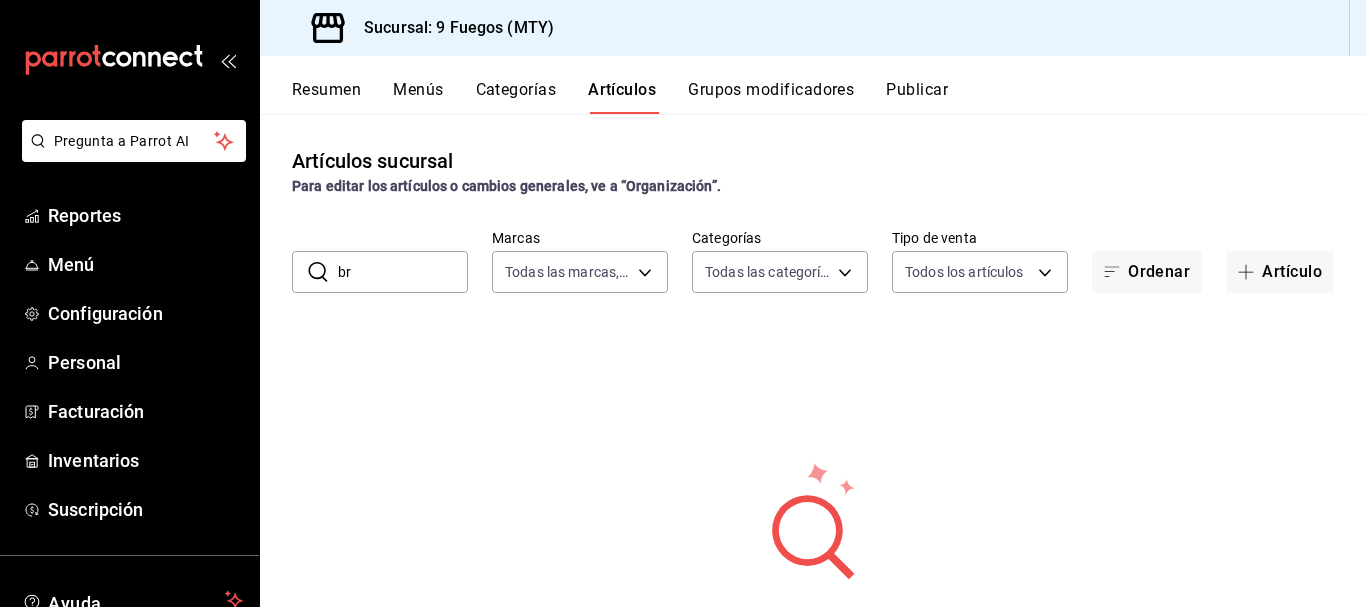 type on "b" 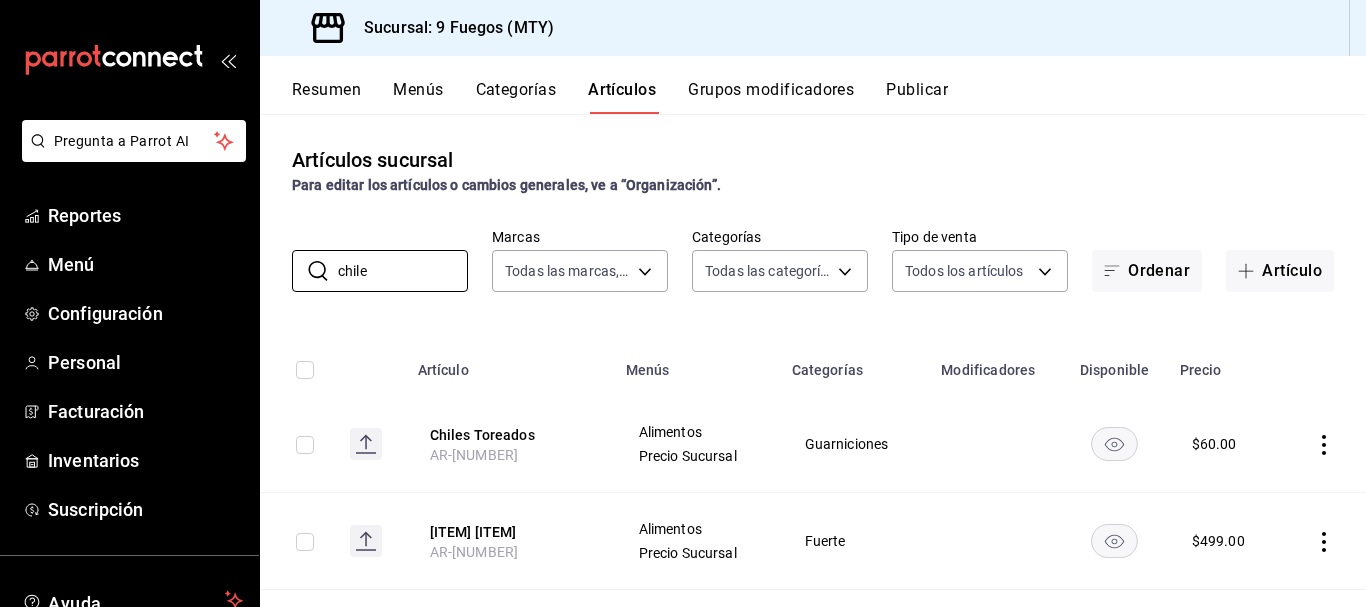 scroll, scrollTop: 0, scrollLeft: 0, axis: both 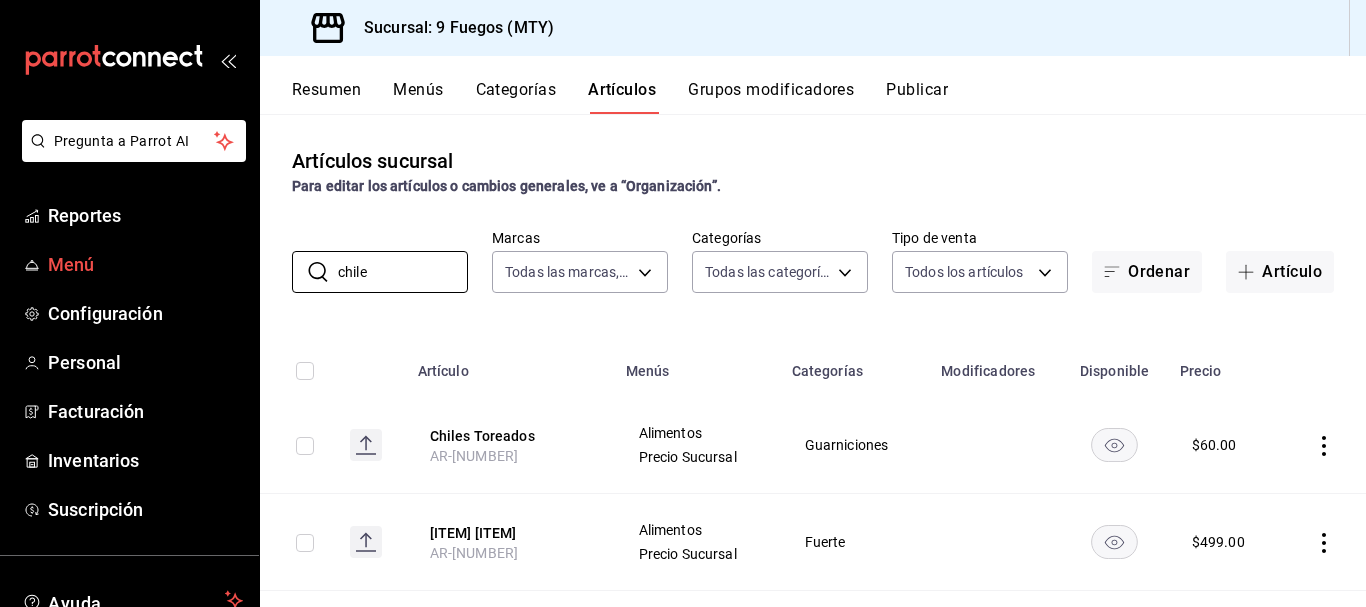 type on "chile" 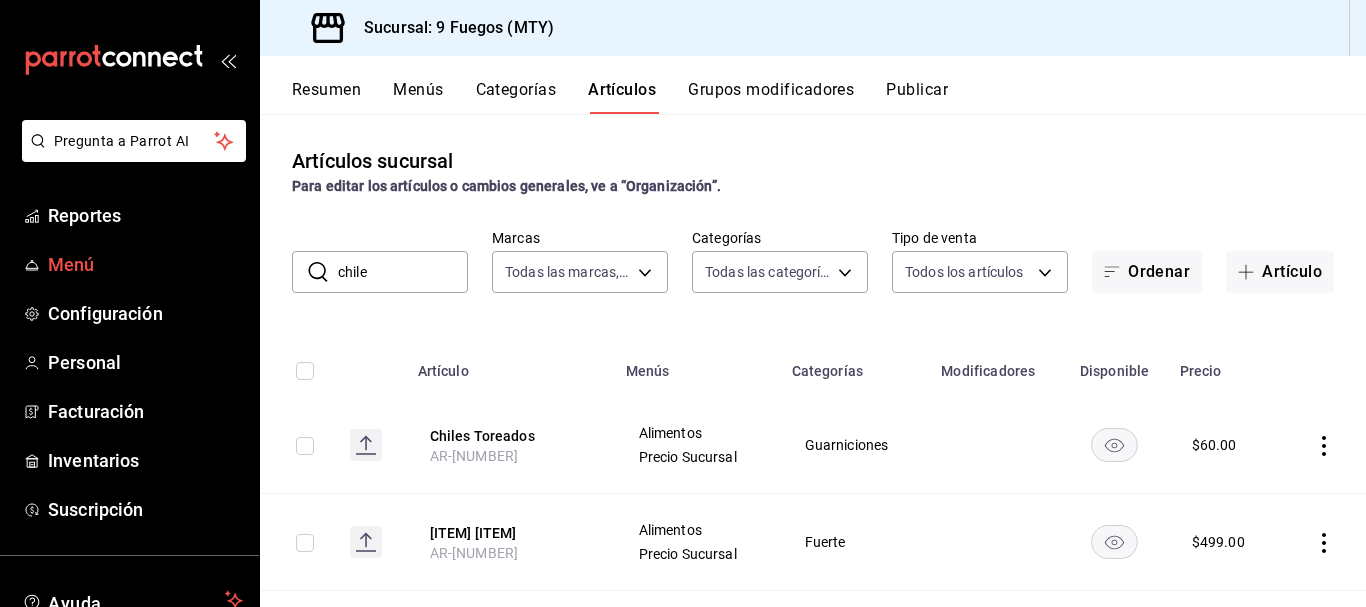click on "Menú" at bounding box center [145, 264] 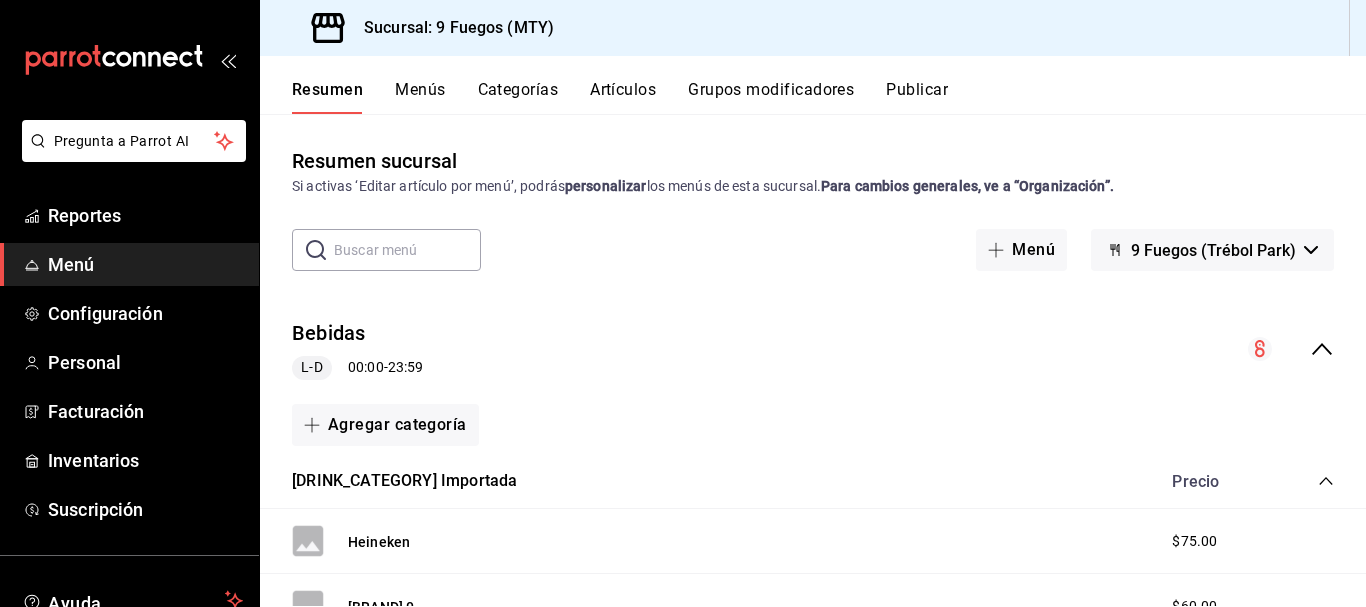 click on "Artículos" at bounding box center [623, 97] 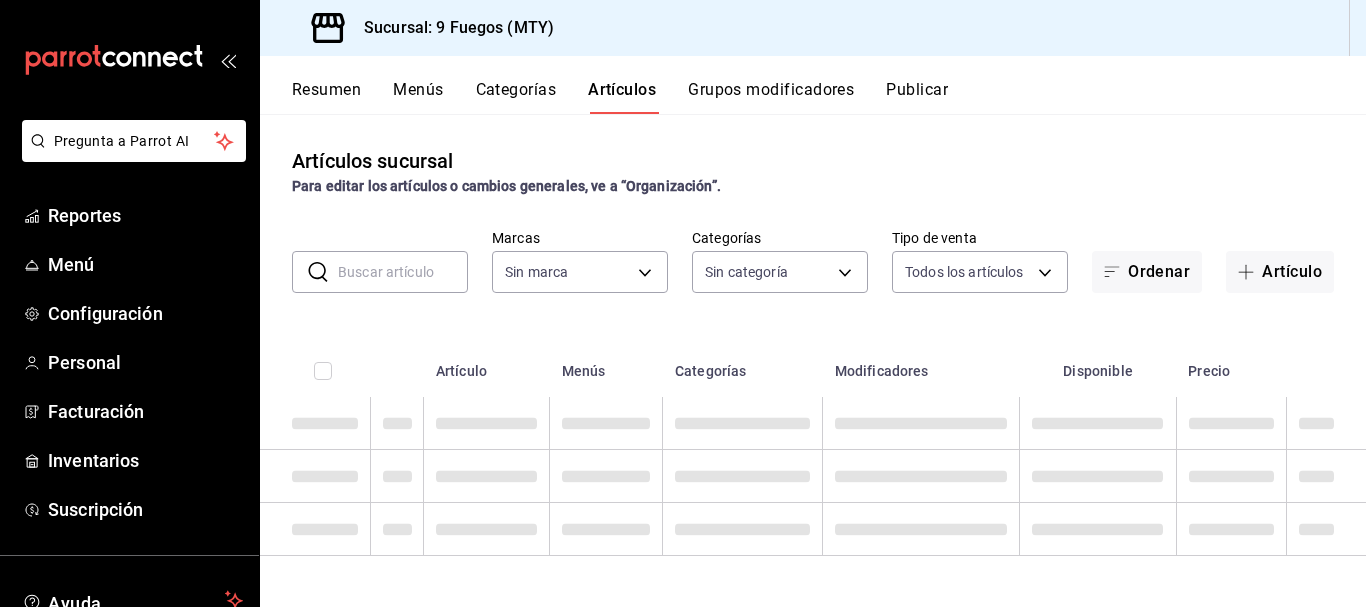 type on "4a3df261-e1b8-48be-829d-093db8c32d8f" 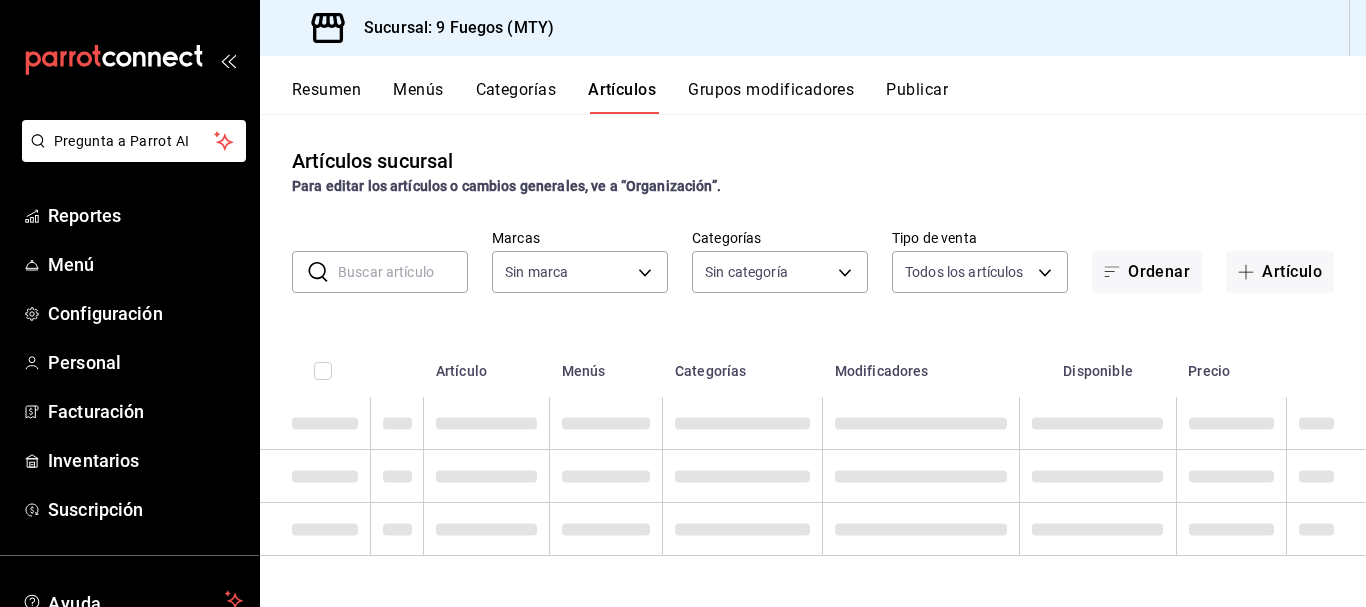 type on "[UUID],[UUID],[UUID],[UUID],[UUID],[UUID],[UUID],[UUID],[UUID],[UUID],[UUID],[UUID],[UUID],[UUID],[UUID],[UUID],[UUID],[UUID],[UUID],[UUID],[UUID],[UUID],[UUID],[UUID],[UUID],[UUID],[UUID],[UUID]" 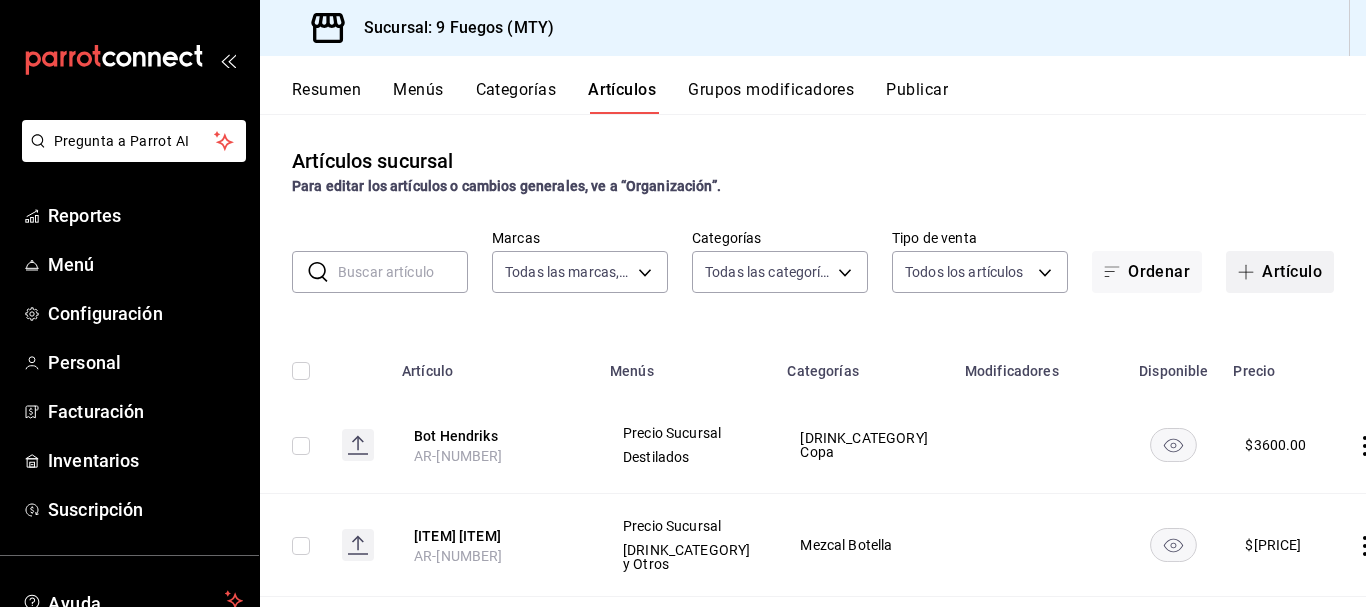 click at bounding box center (1250, 272) 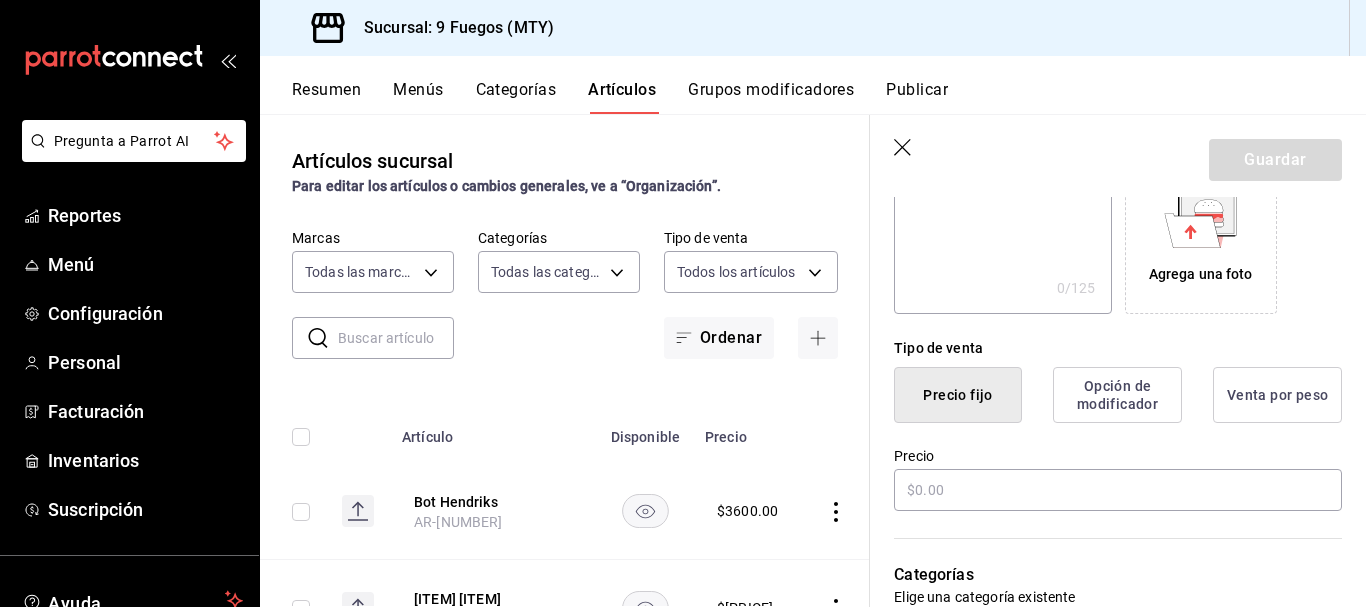 scroll, scrollTop: 400, scrollLeft: 0, axis: vertical 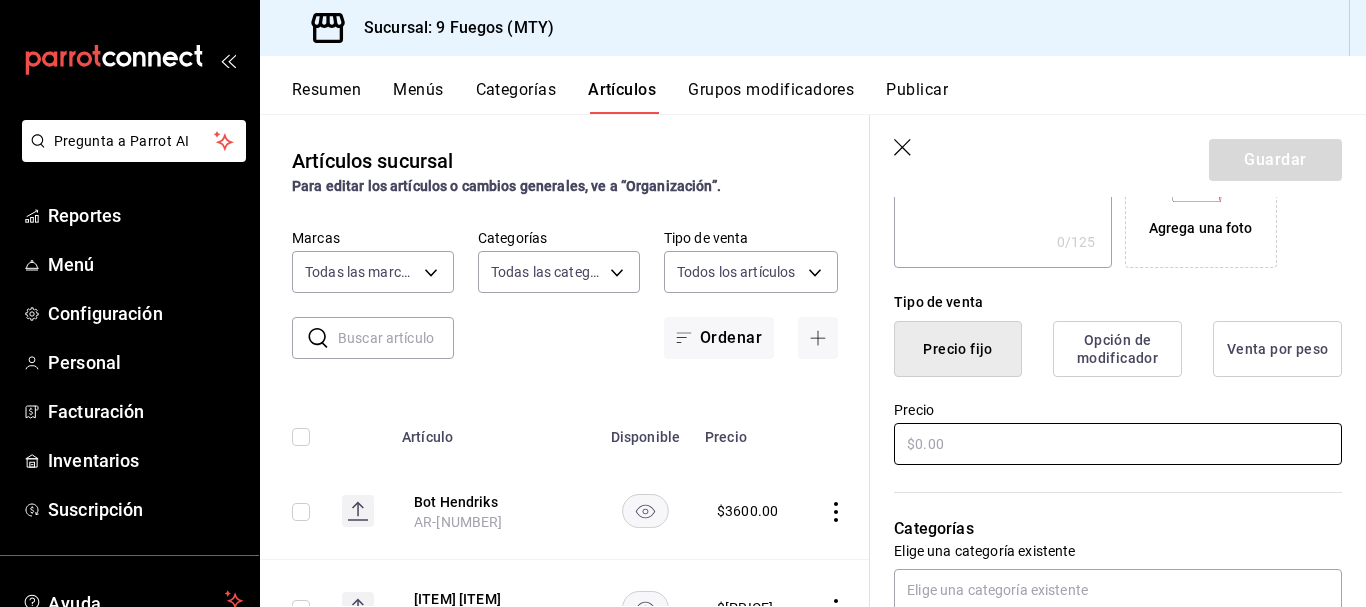 type on "[ITEM] [PHRASE]" 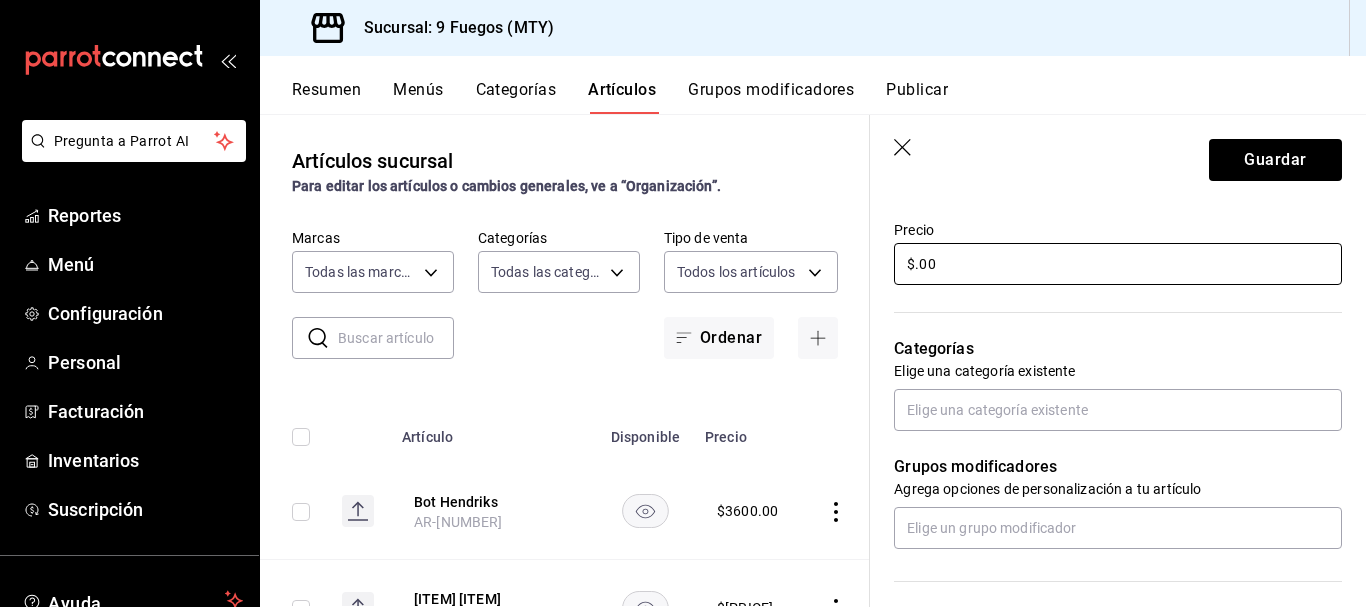 scroll, scrollTop: 700, scrollLeft: 0, axis: vertical 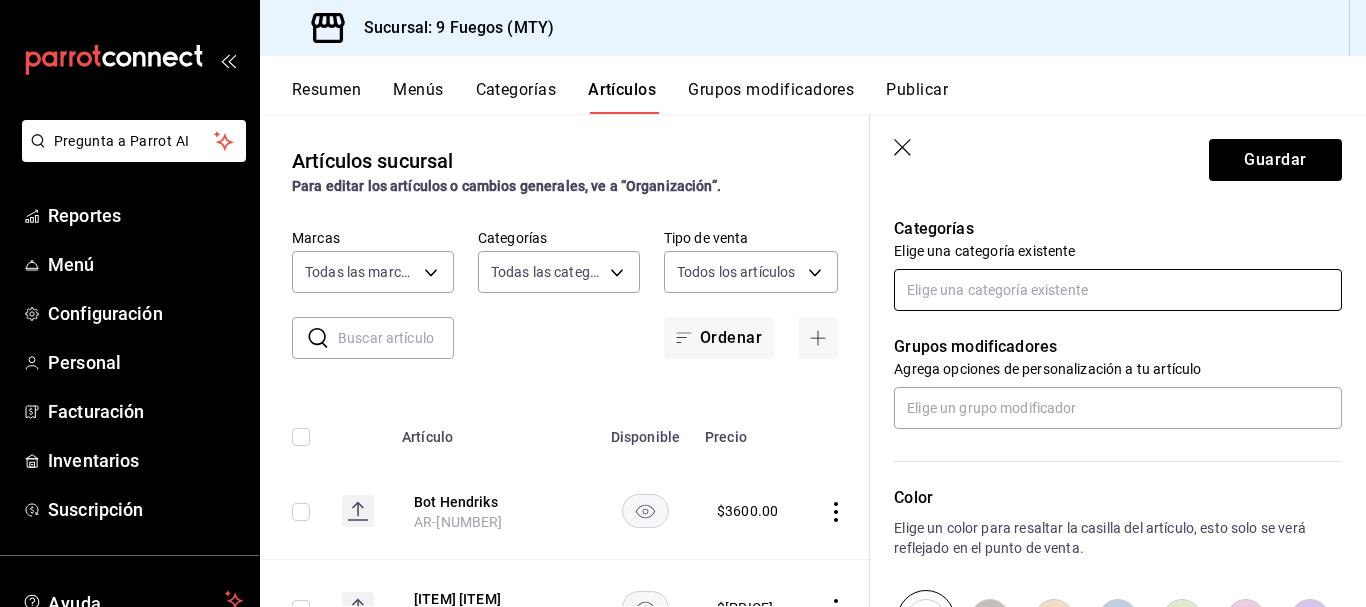 type on "$.00" 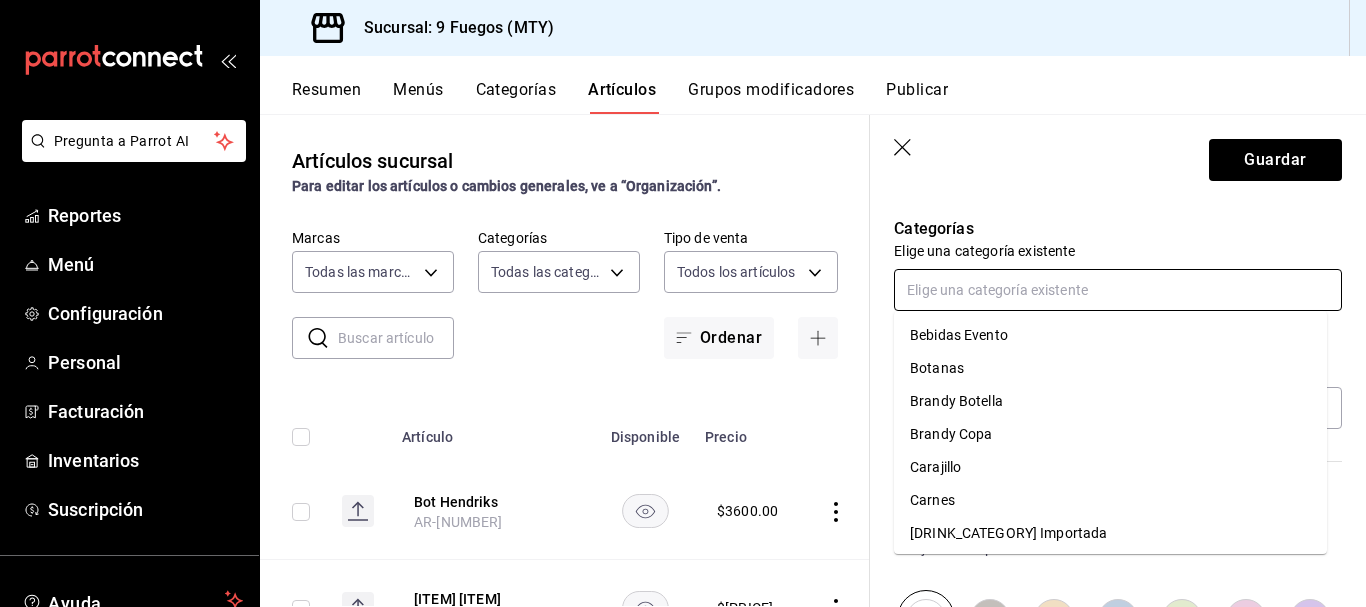 click on "Carnes" at bounding box center (1110, 500) 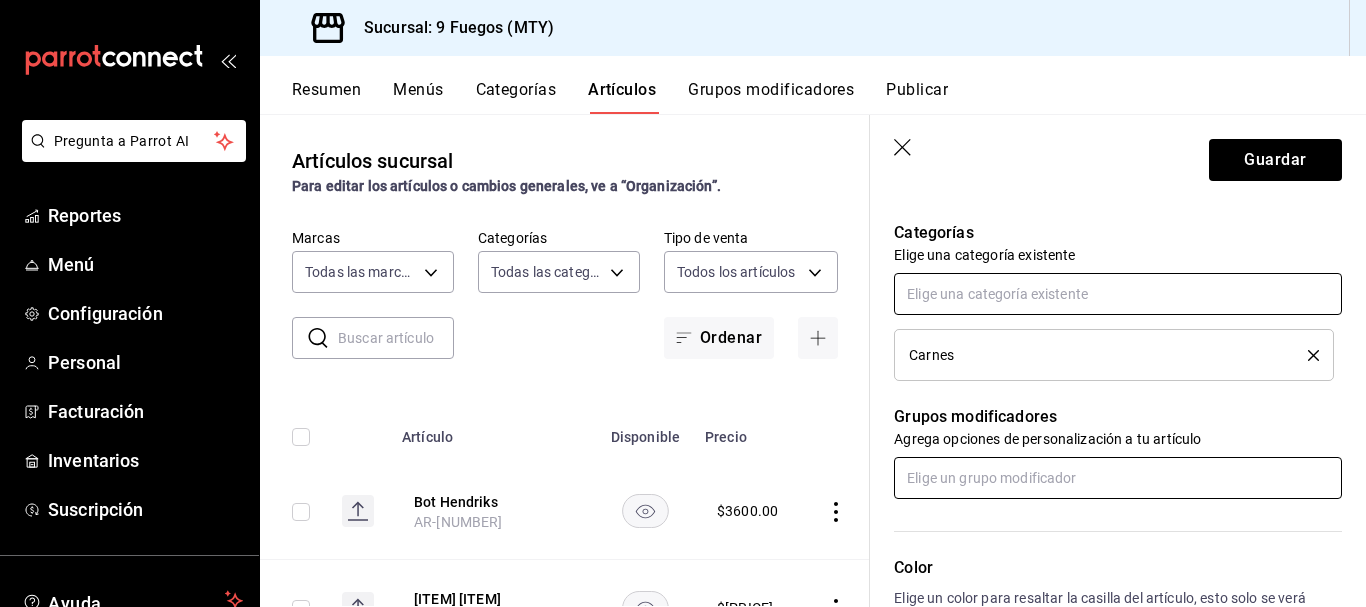 scroll, scrollTop: 700, scrollLeft: 0, axis: vertical 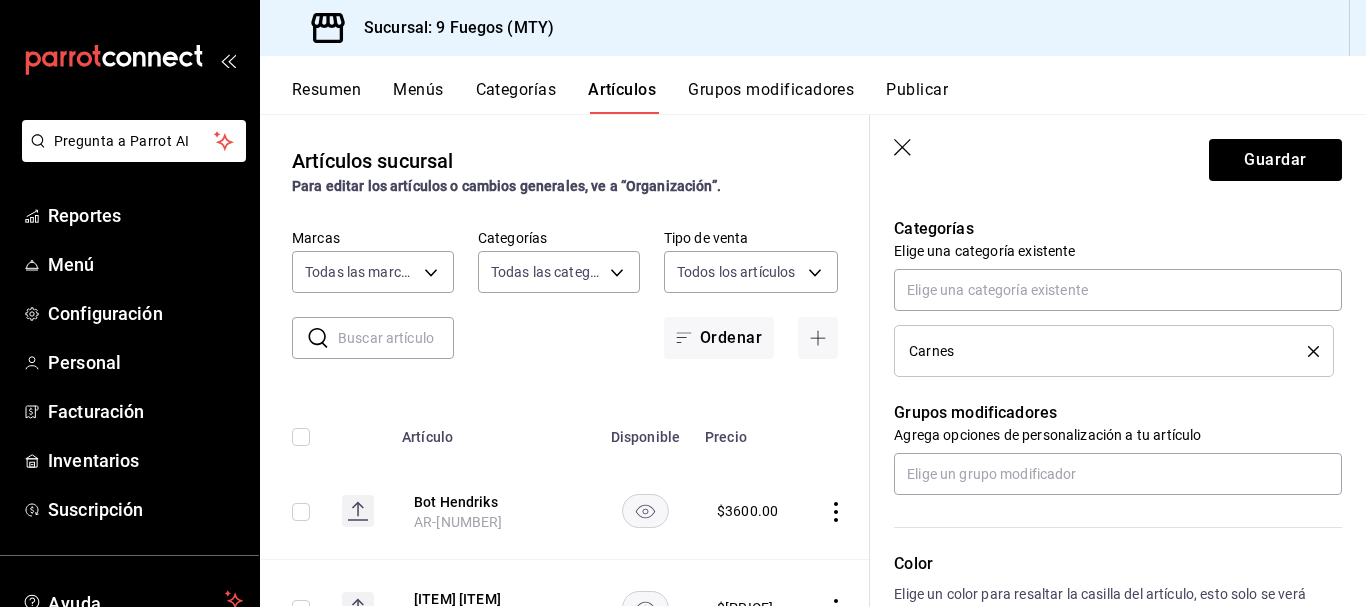 click 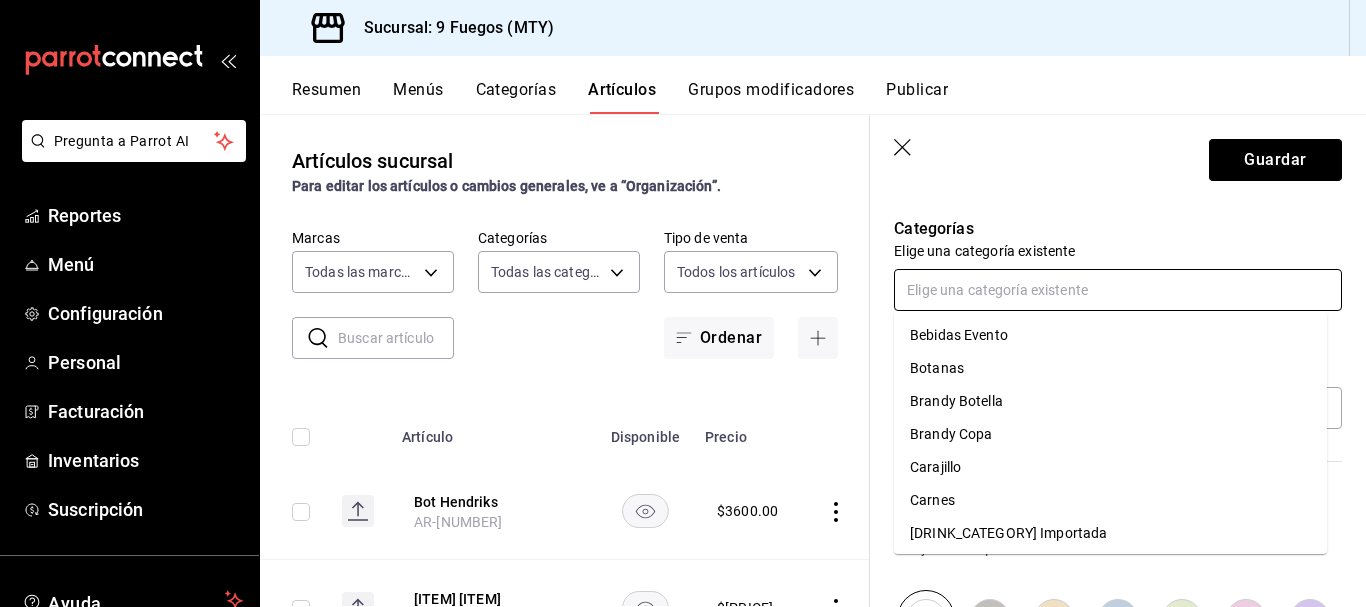 click at bounding box center [1118, 290] 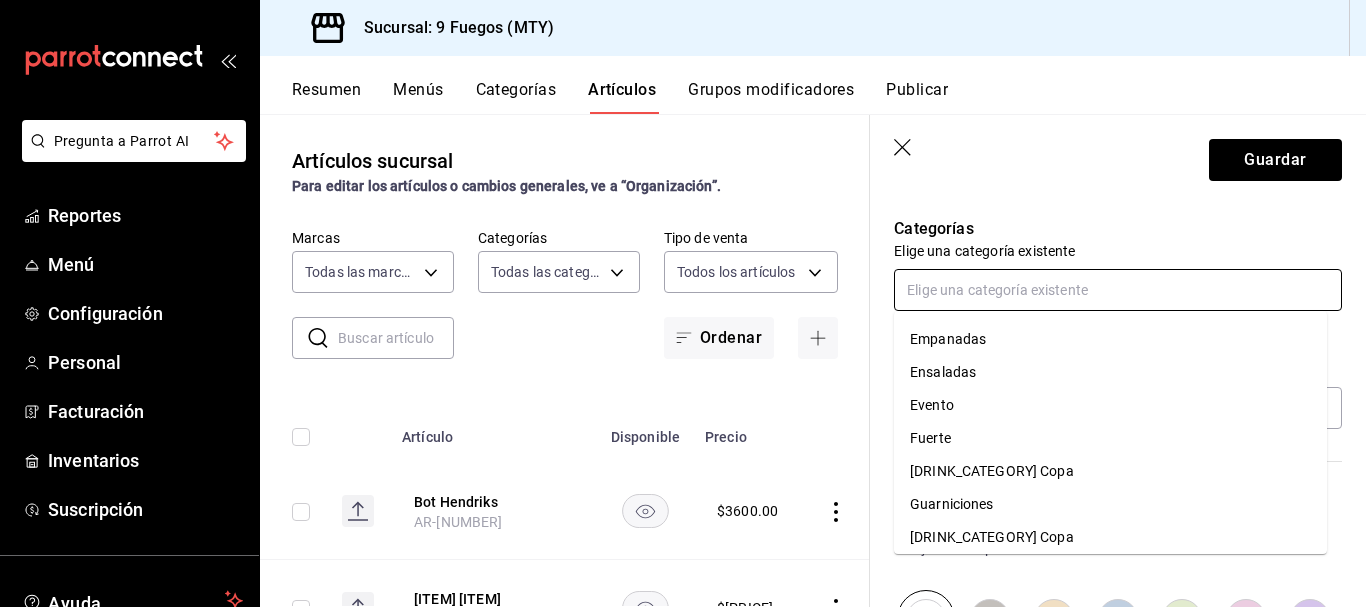 scroll, scrollTop: 500, scrollLeft: 0, axis: vertical 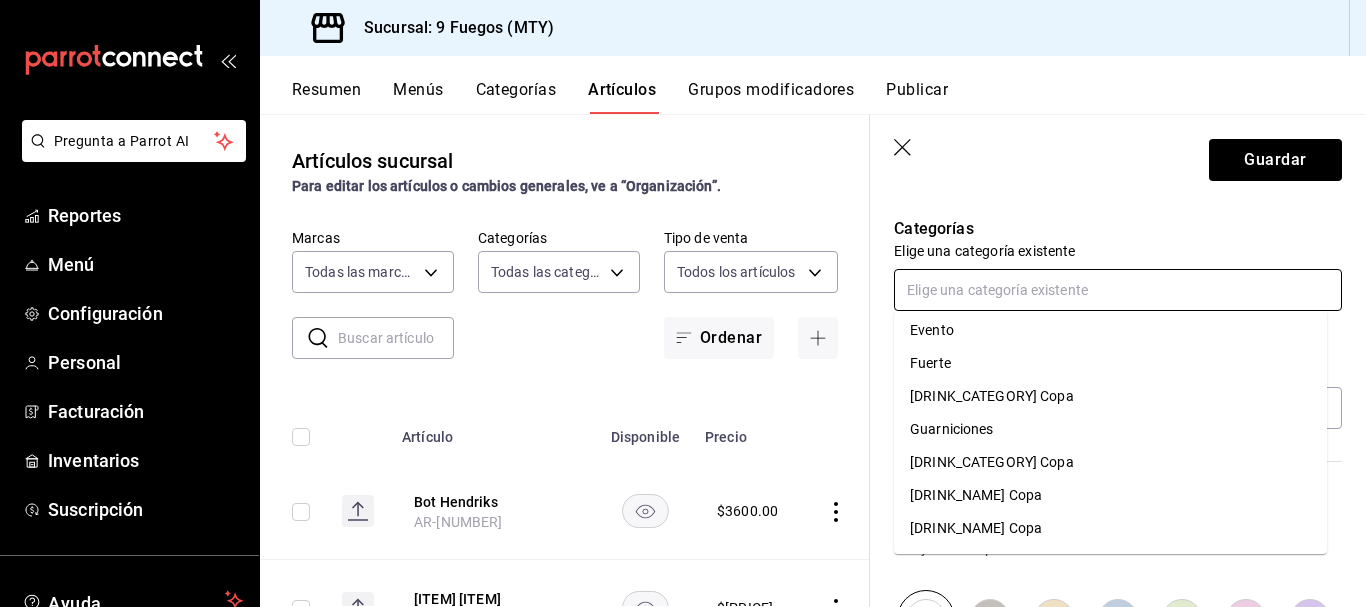 click on "Fuerte" at bounding box center [1110, 363] 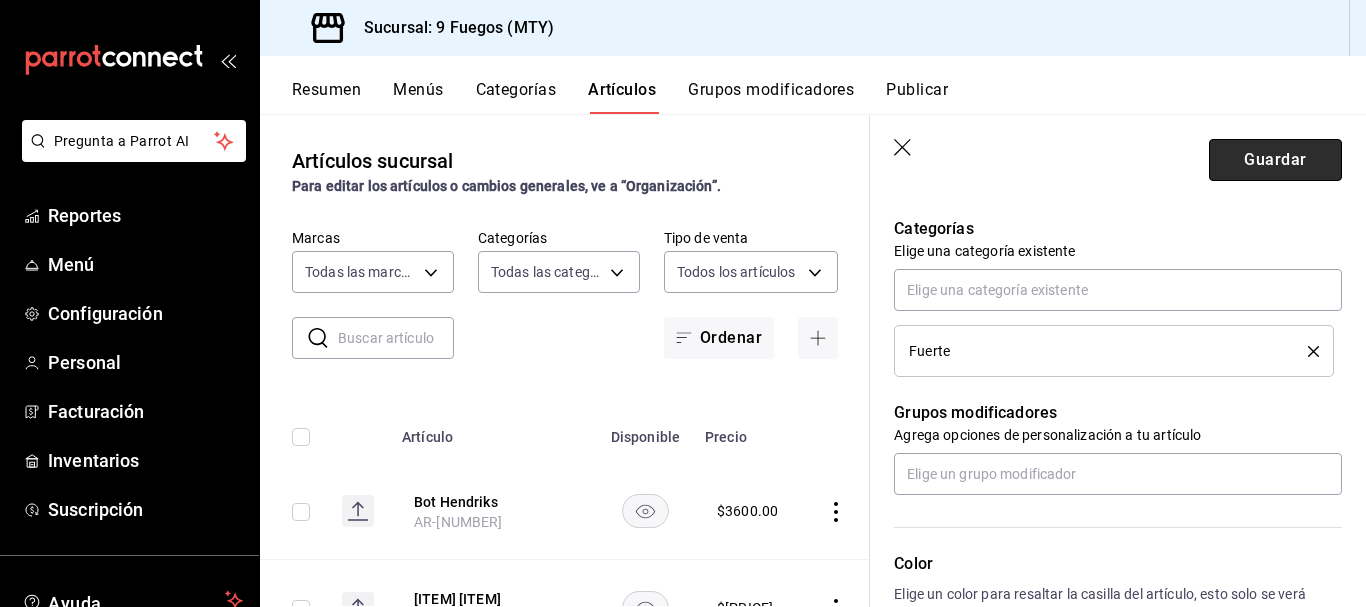 click on "Guardar" at bounding box center (1275, 160) 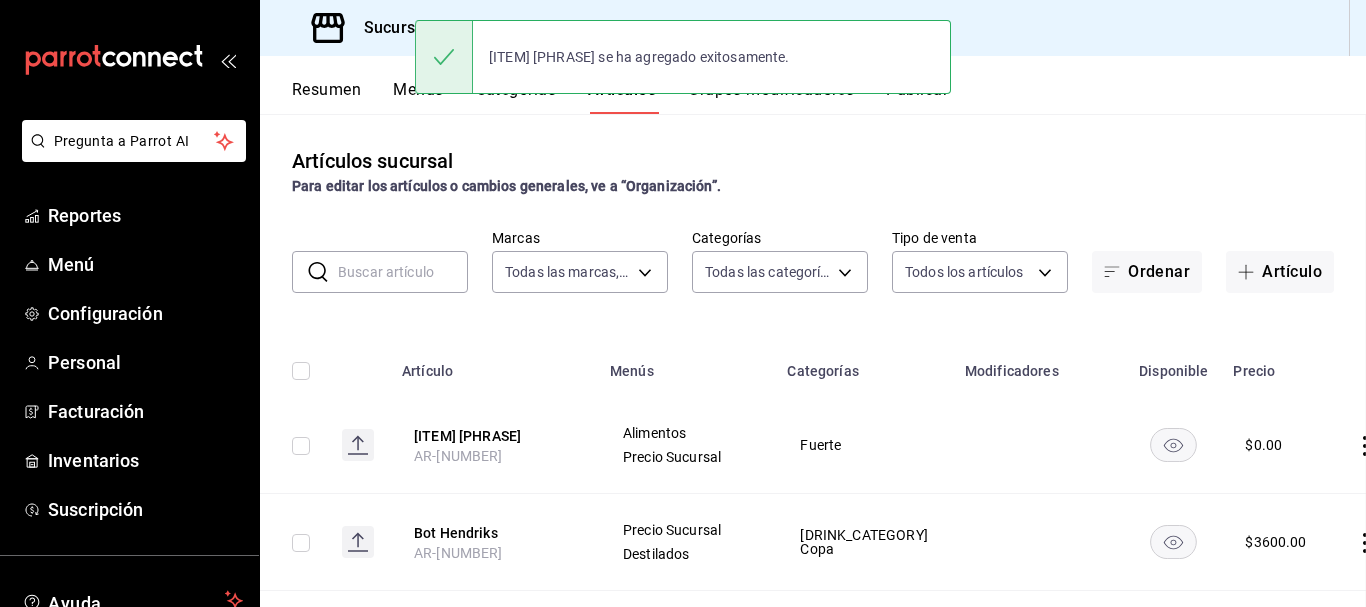scroll, scrollTop: 0, scrollLeft: 0, axis: both 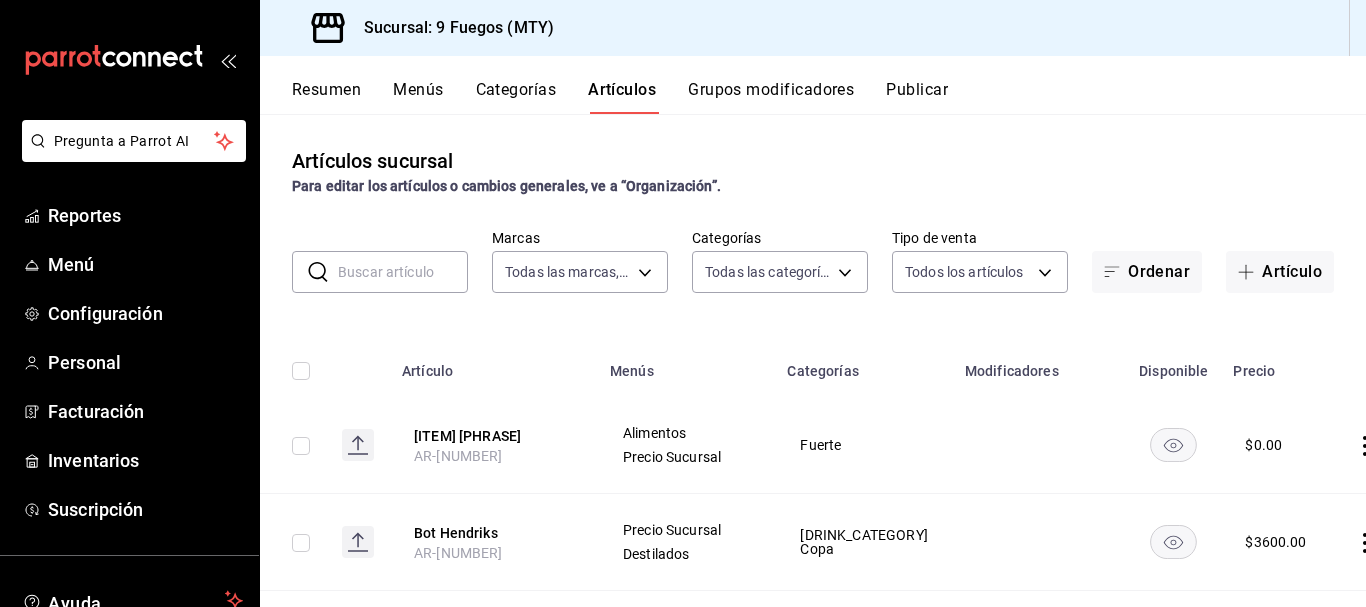 click at bounding box center [403, 272] 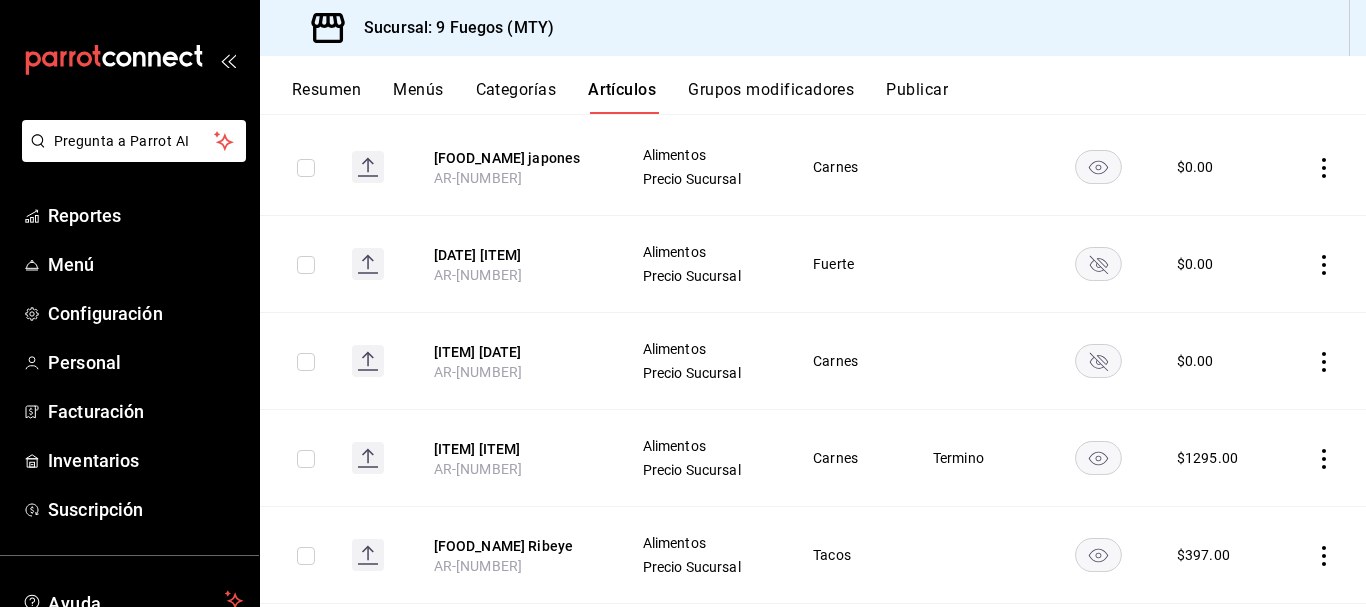 scroll, scrollTop: 300, scrollLeft: 0, axis: vertical 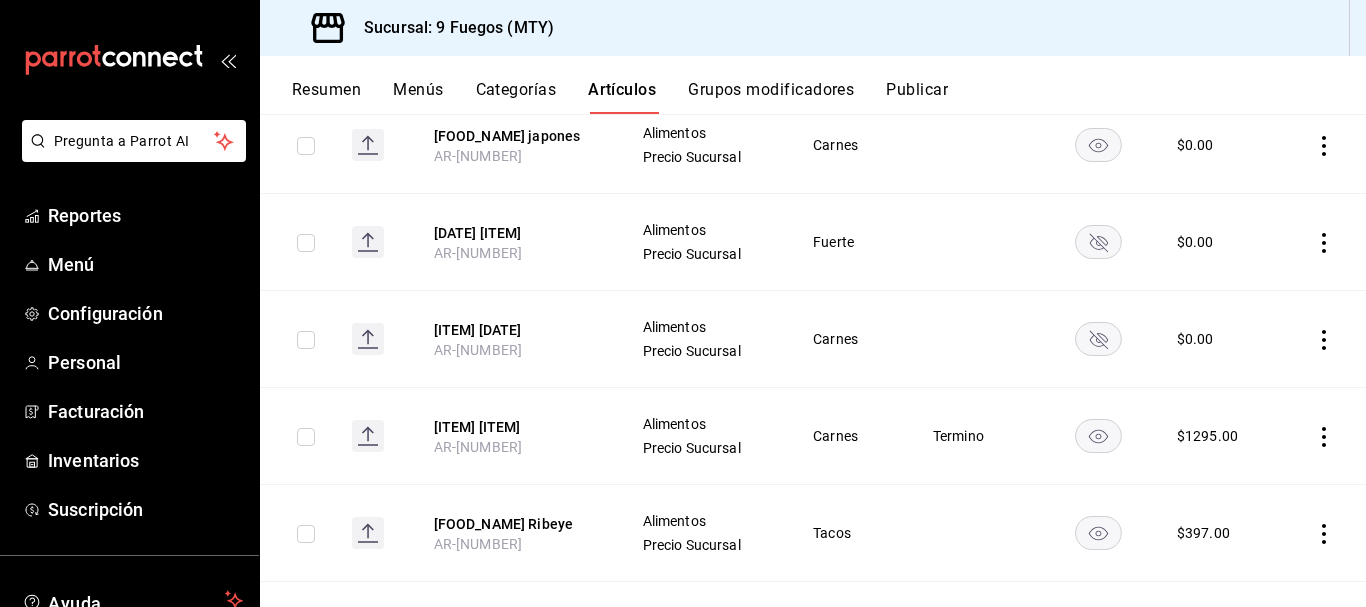 click 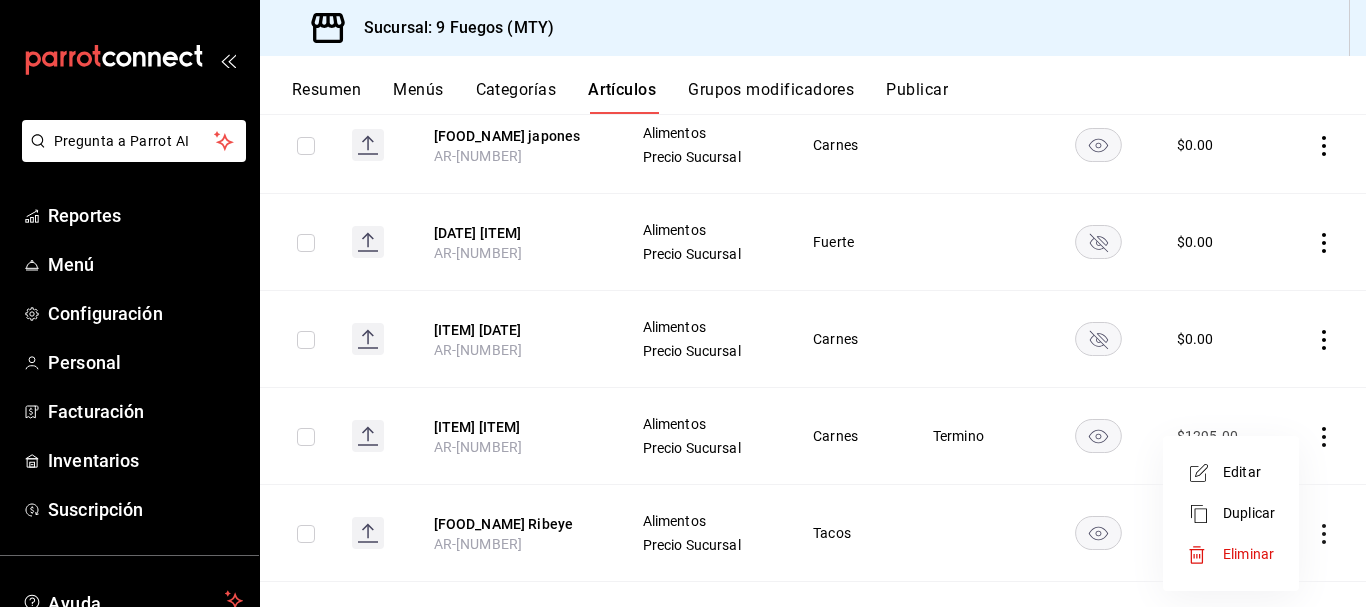 click on "Editar" at bounding box center [1249, 472] 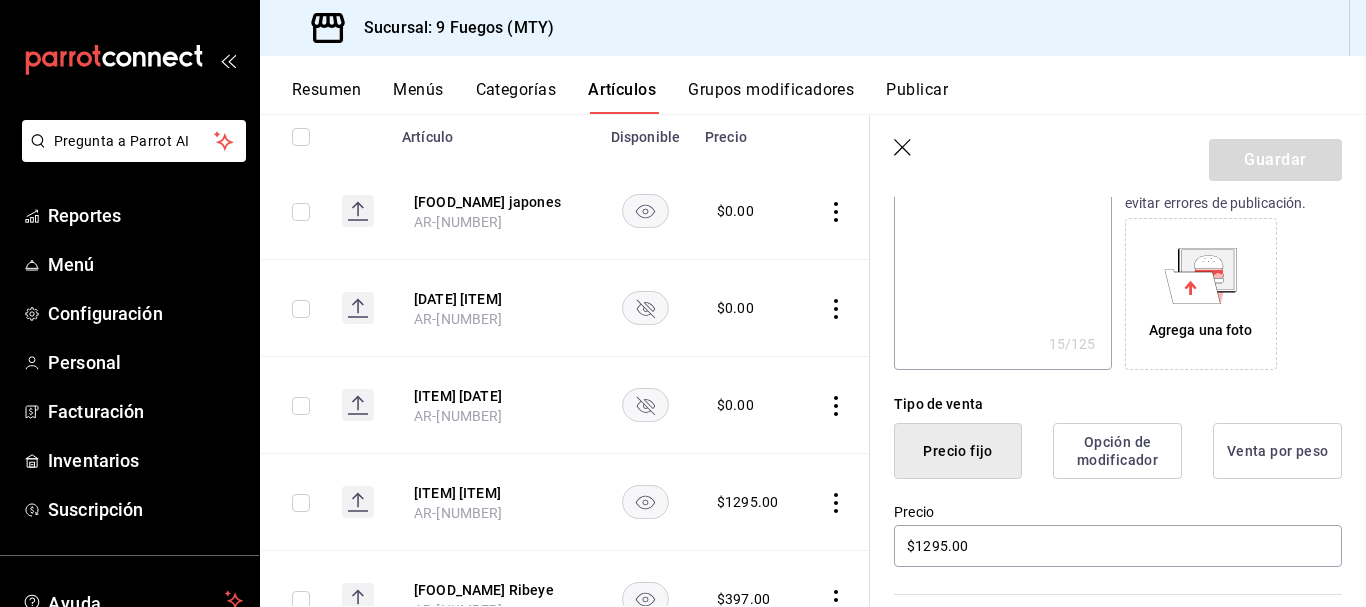 scroll, scrollTop: 0, scrollLeft: 0, axis: both 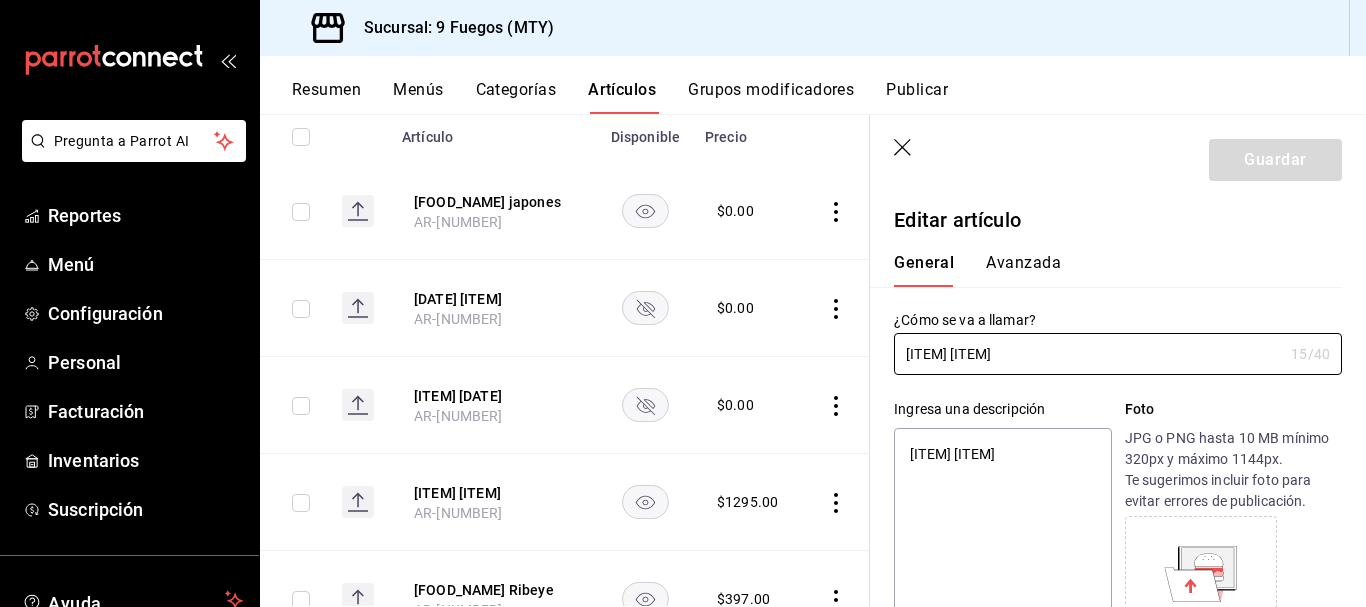 click 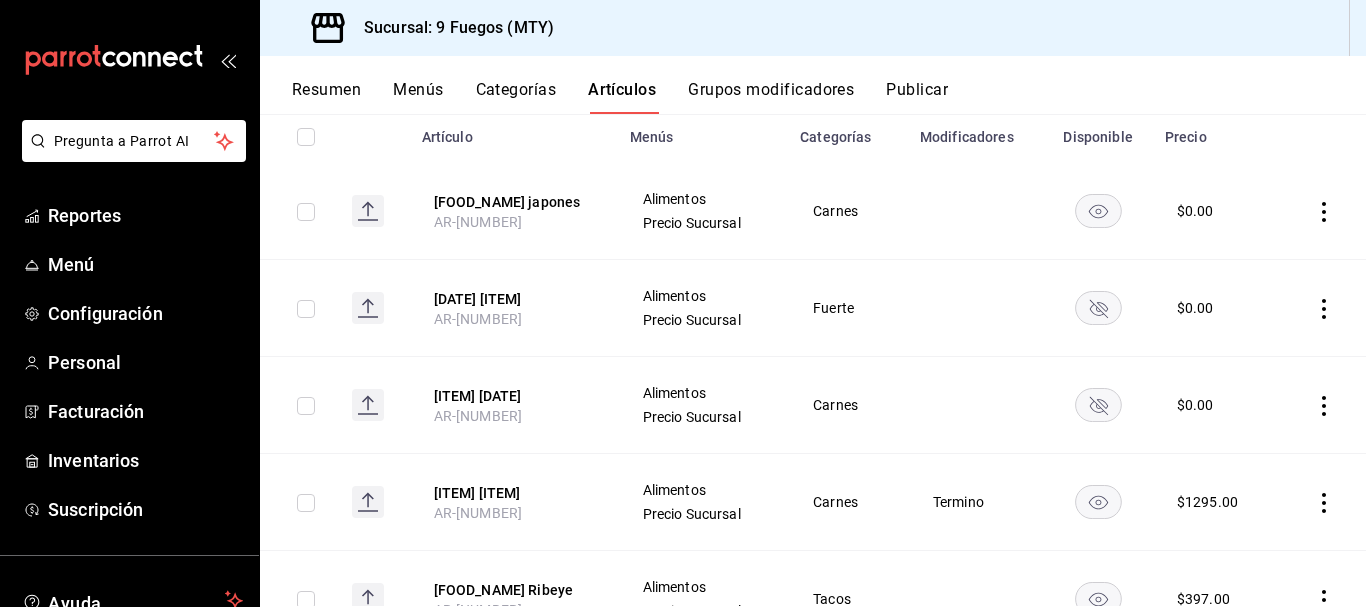 scroll, scrollTop: 0, scrollLeft: 0, axis: both 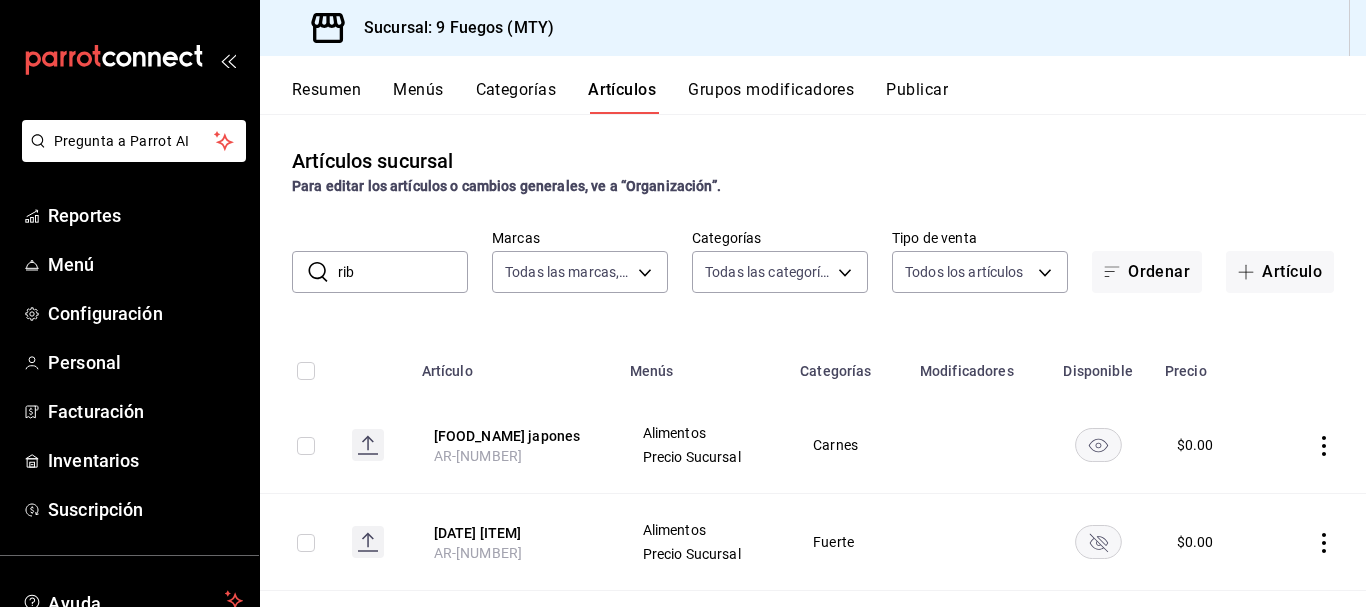click on "rib" at bounding box center (403, 272) 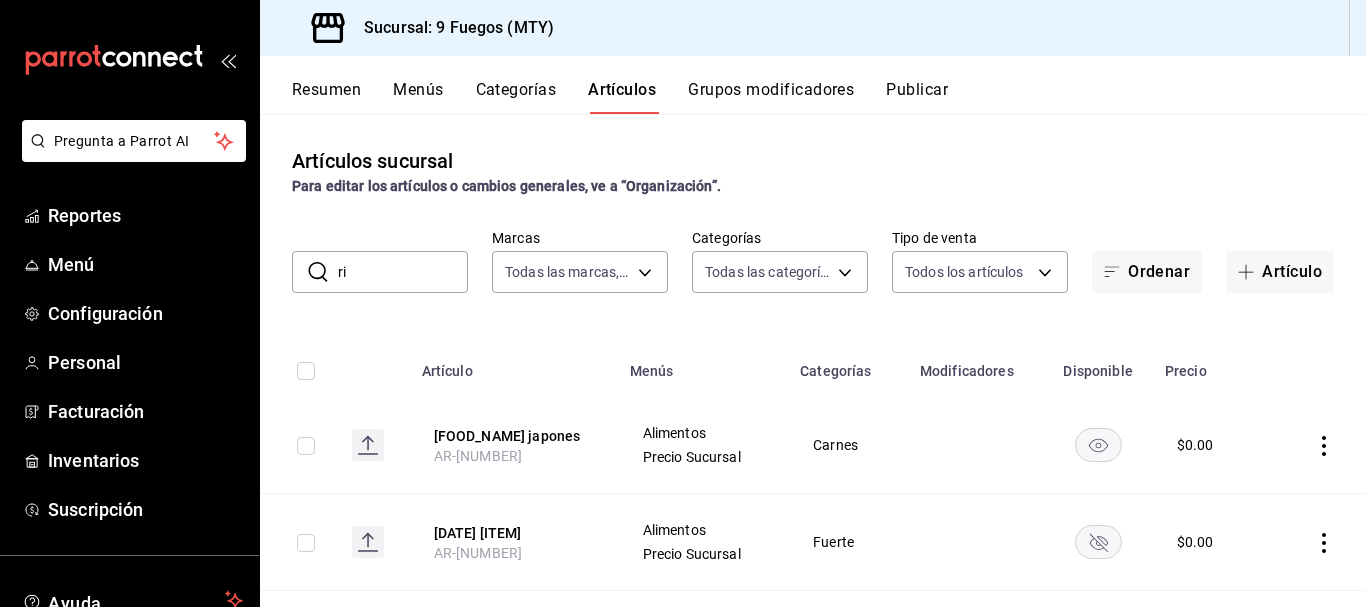 type on "r" 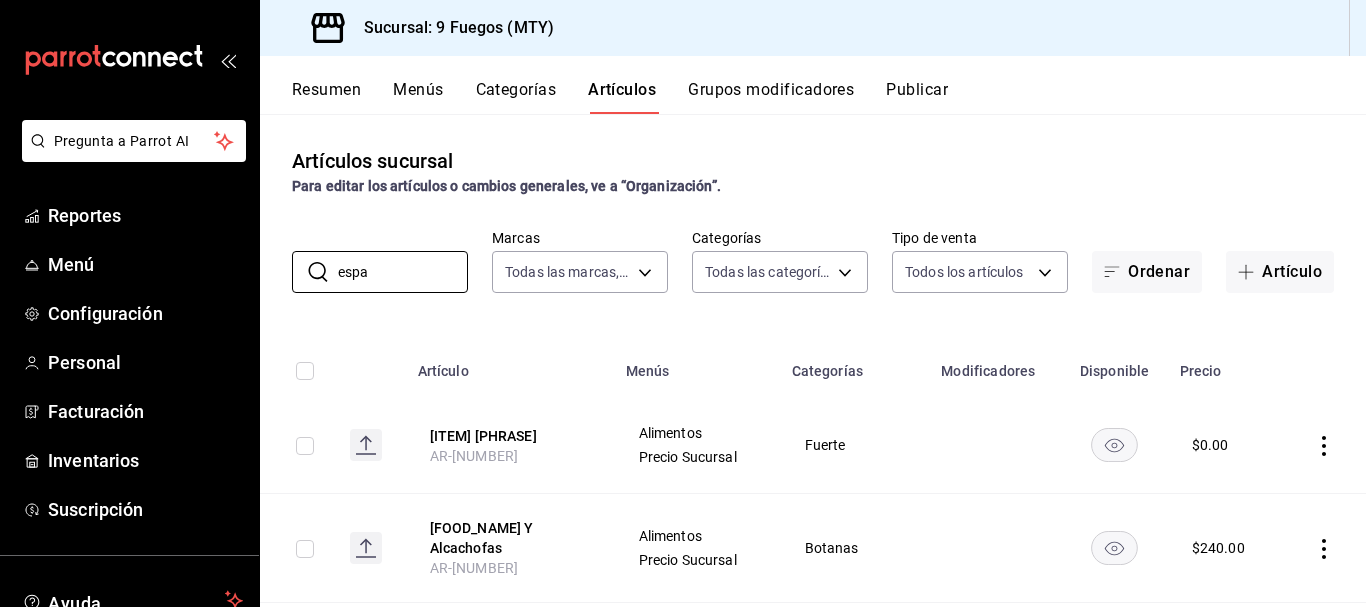 type on "espa" 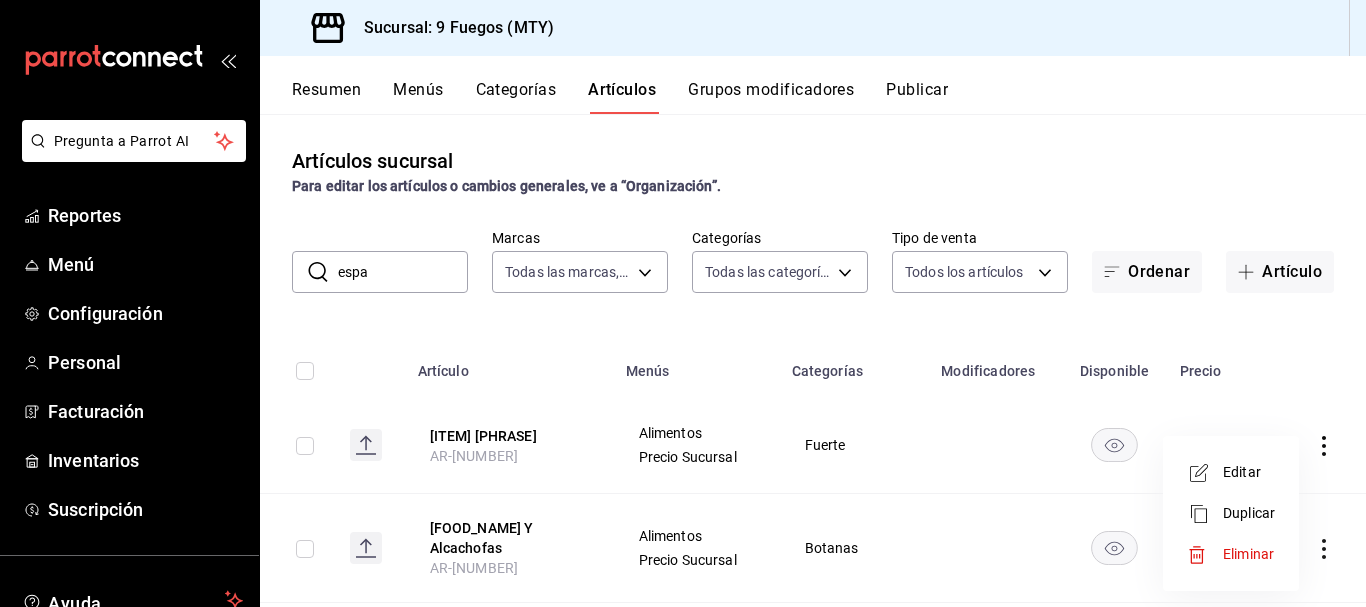 click on "Editar" at bounding box center (1249, 472) 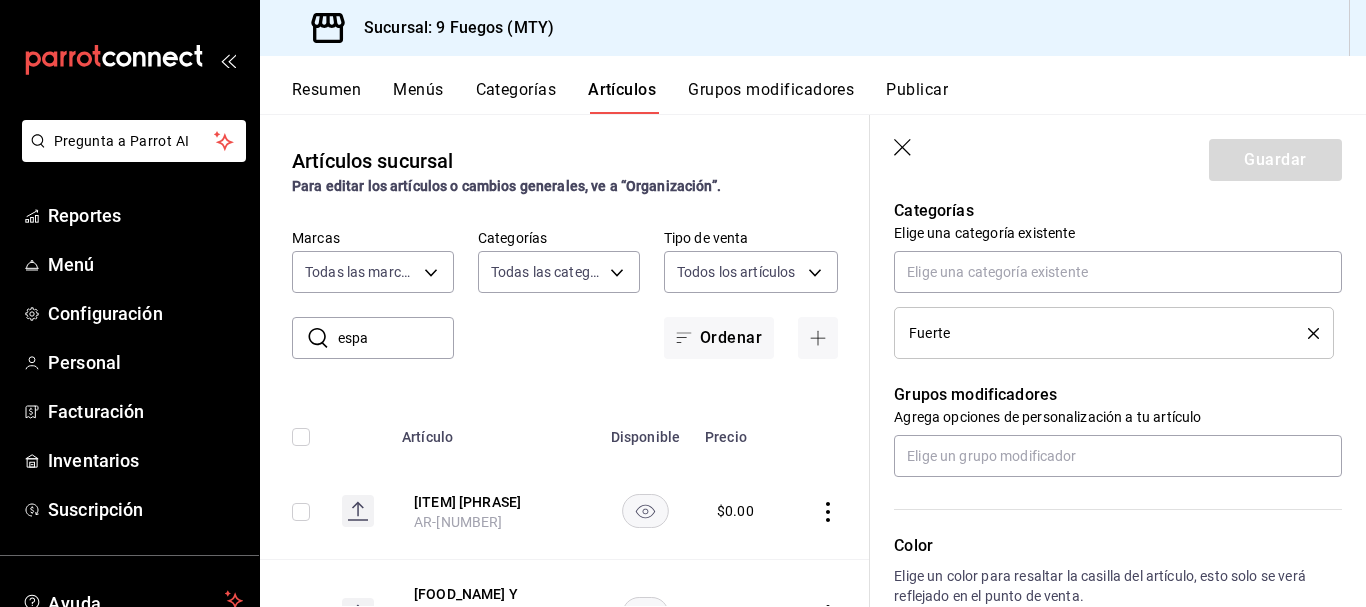 scroll, scrollTop: 700, scrollLeft: 0, axis: vertical 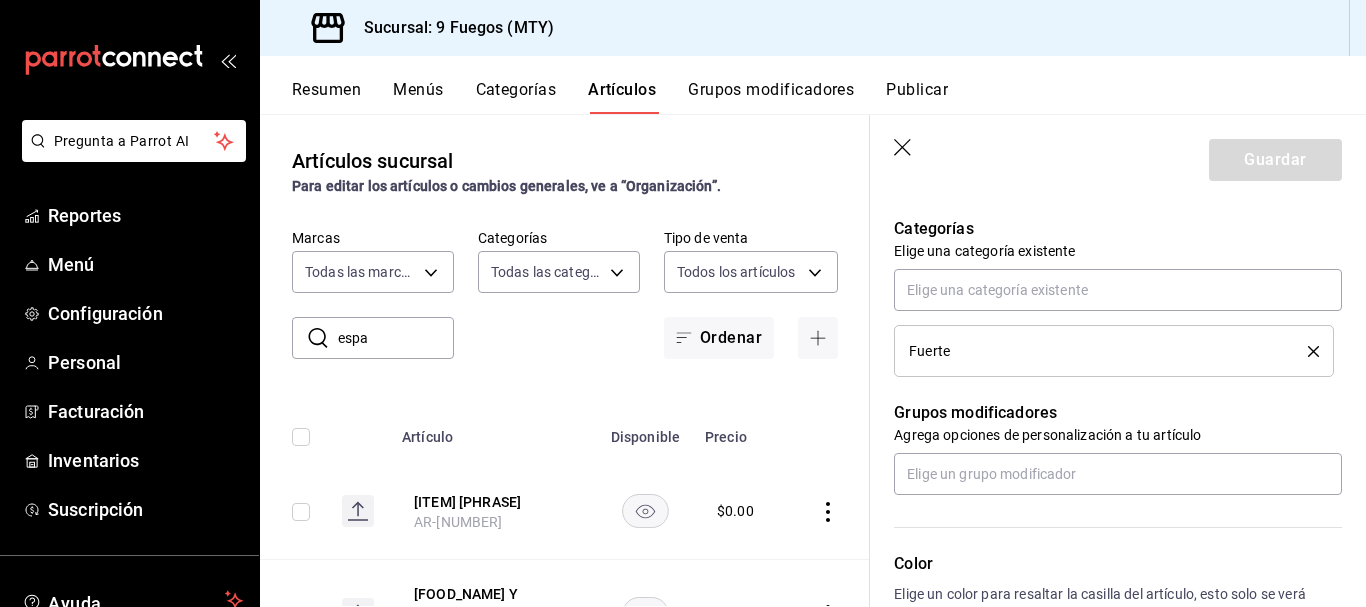 click 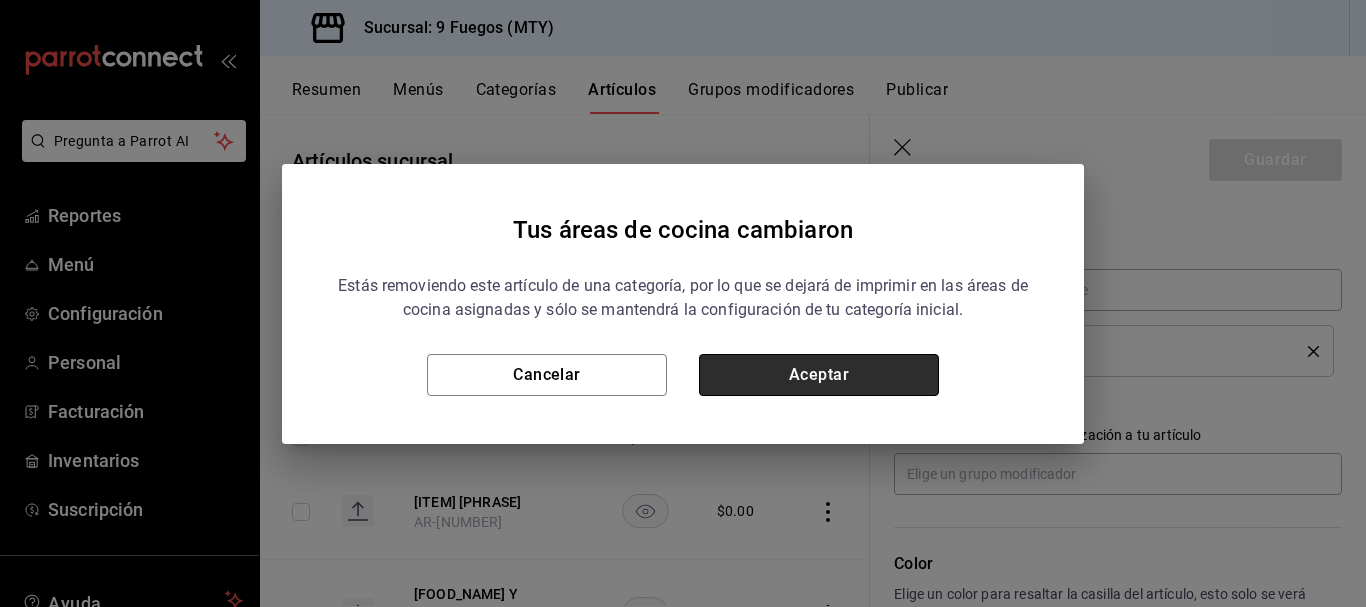 click on "Aceptar" at bounding box center [819, 375] 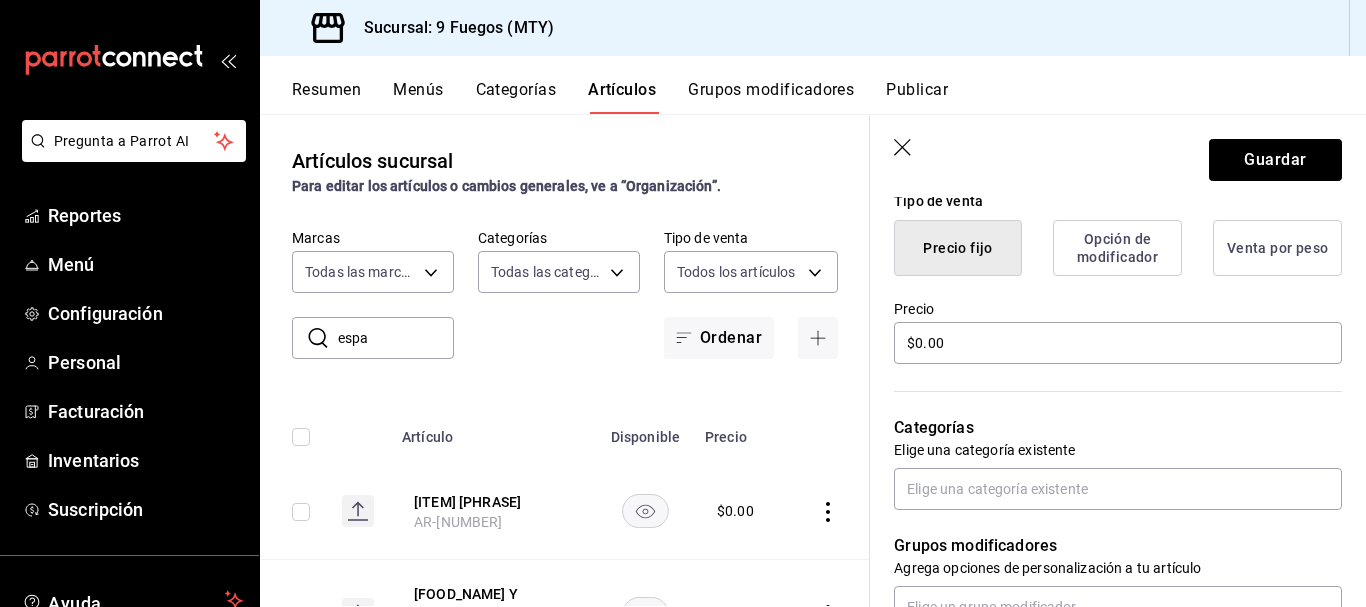 scroll, scrollTop: 500, scrollLeft: 0, axis: vertical 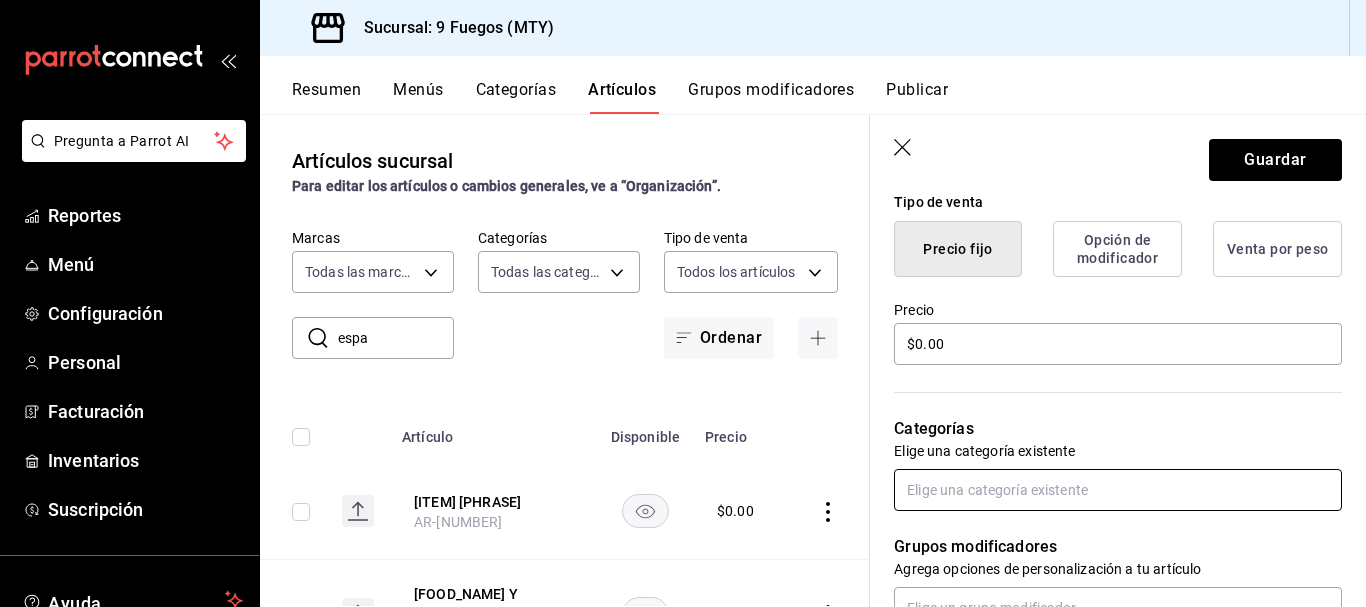 click at bounding box center [1118, 490] 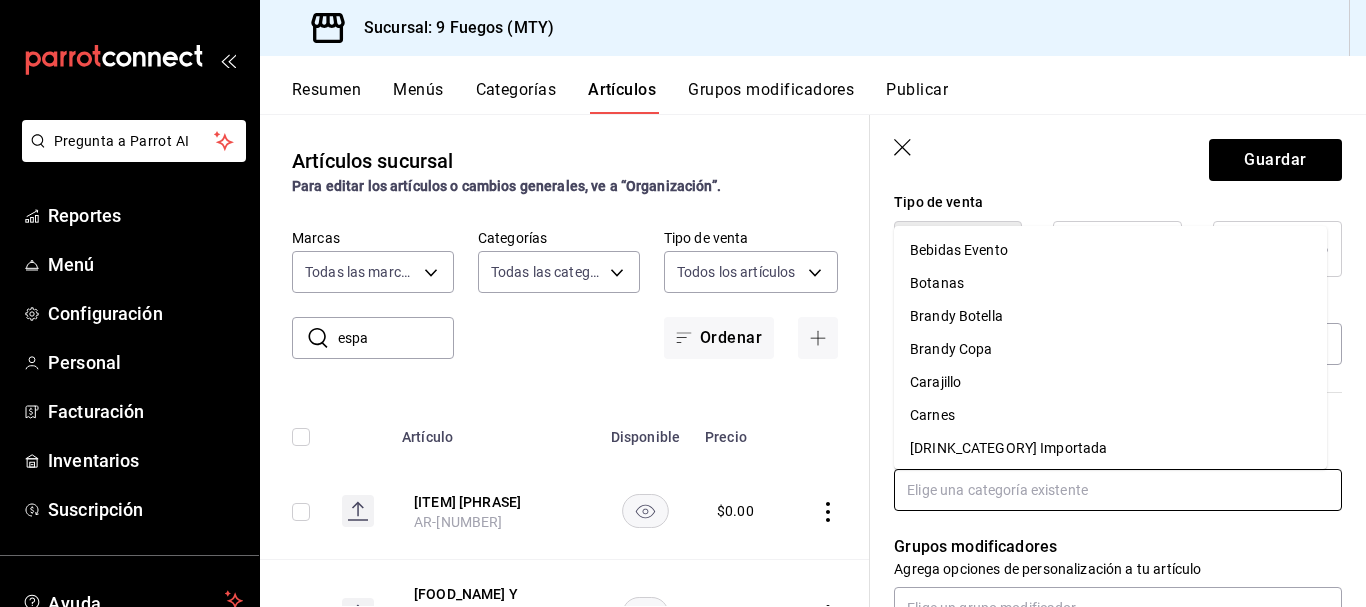 click on "Carnes" at bounding box center (1110, 415) 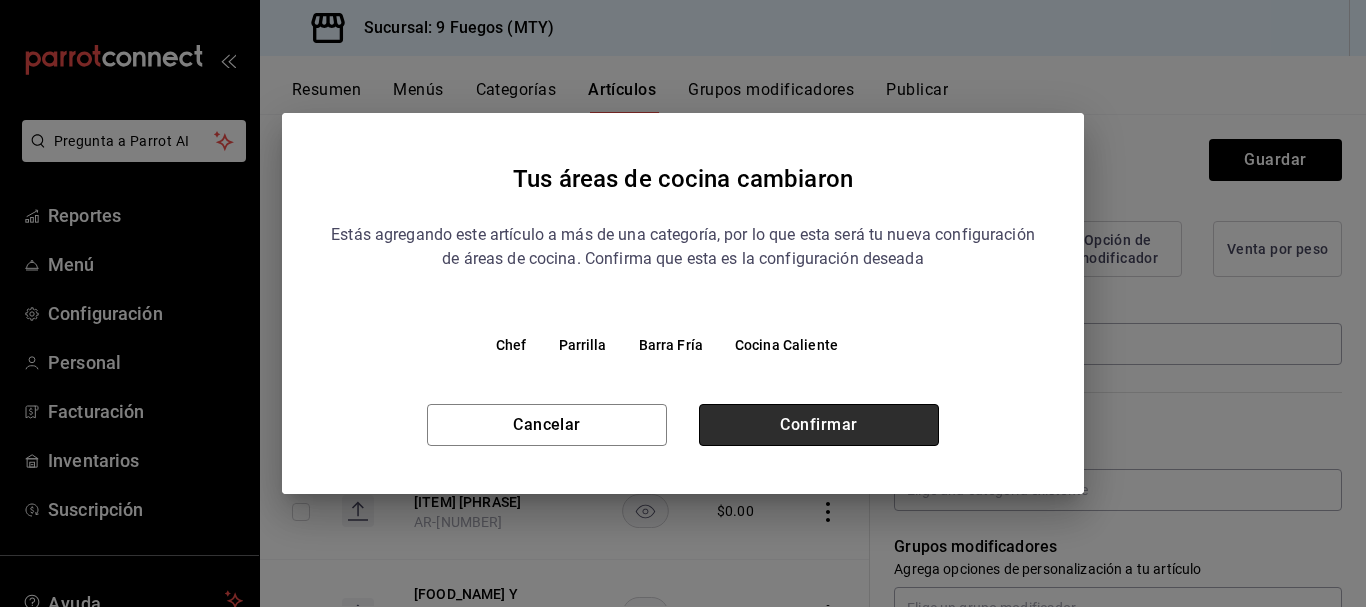 click on "Confirmar" at bounding box center [819, 425] 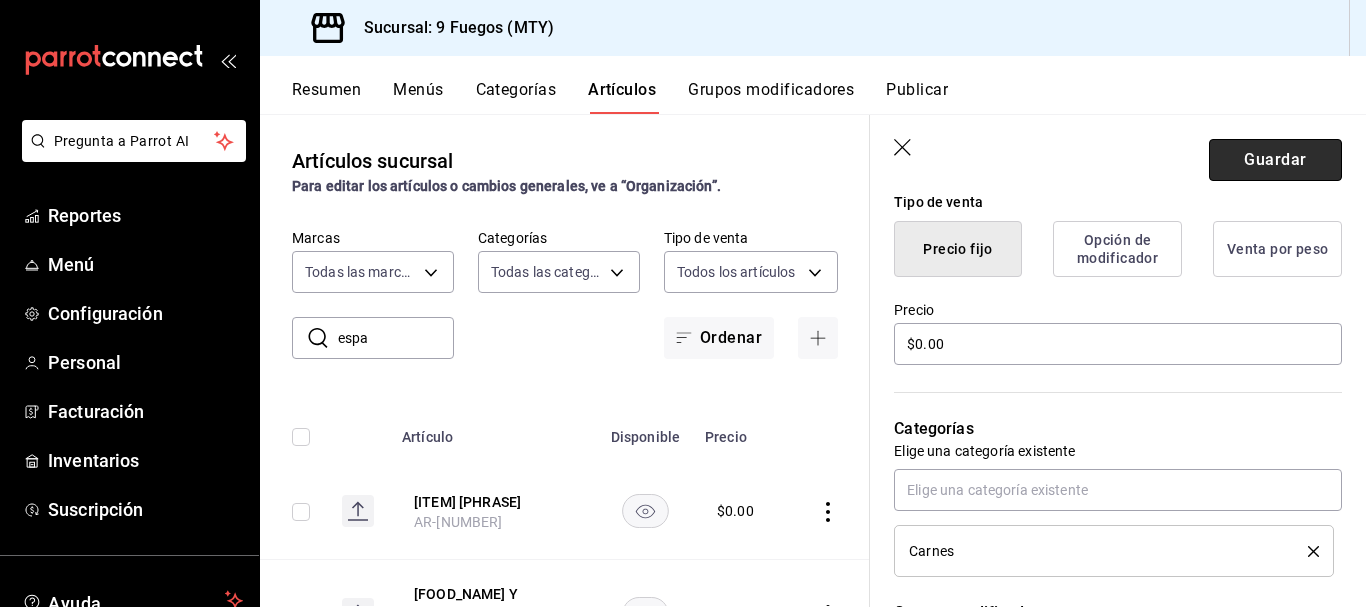 click on "Guardar" at bounding box center (1275, 160) 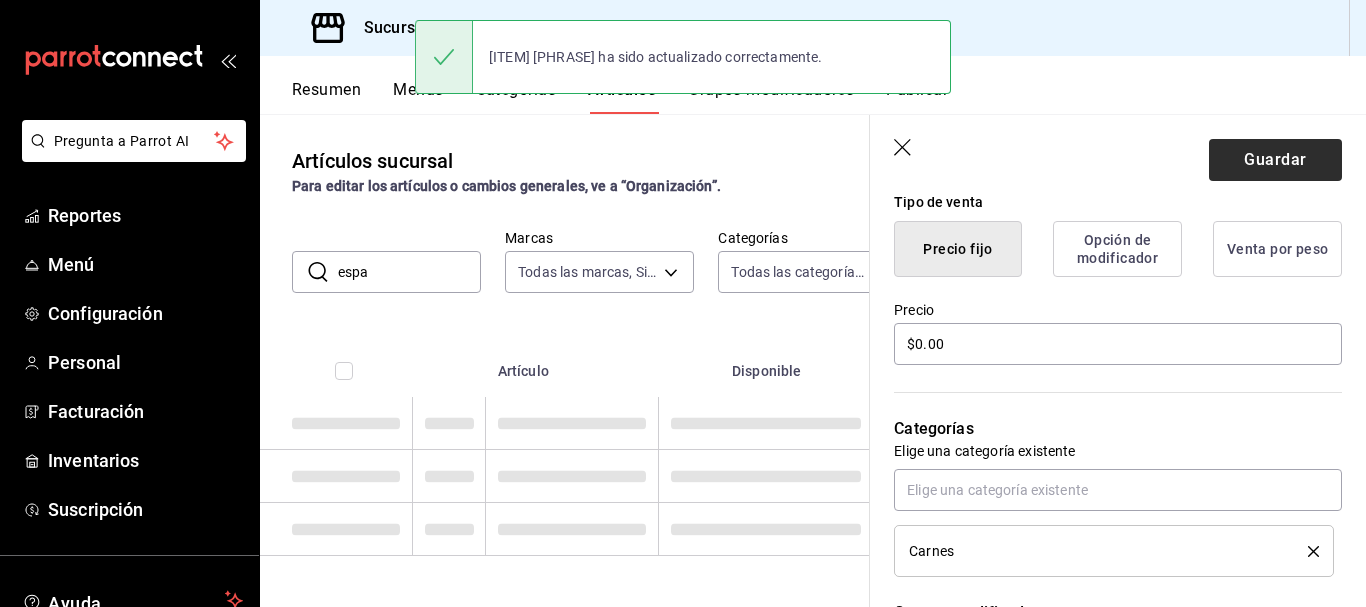 scroll, scrollTop: 0, scrollLeft: 0, axis: both 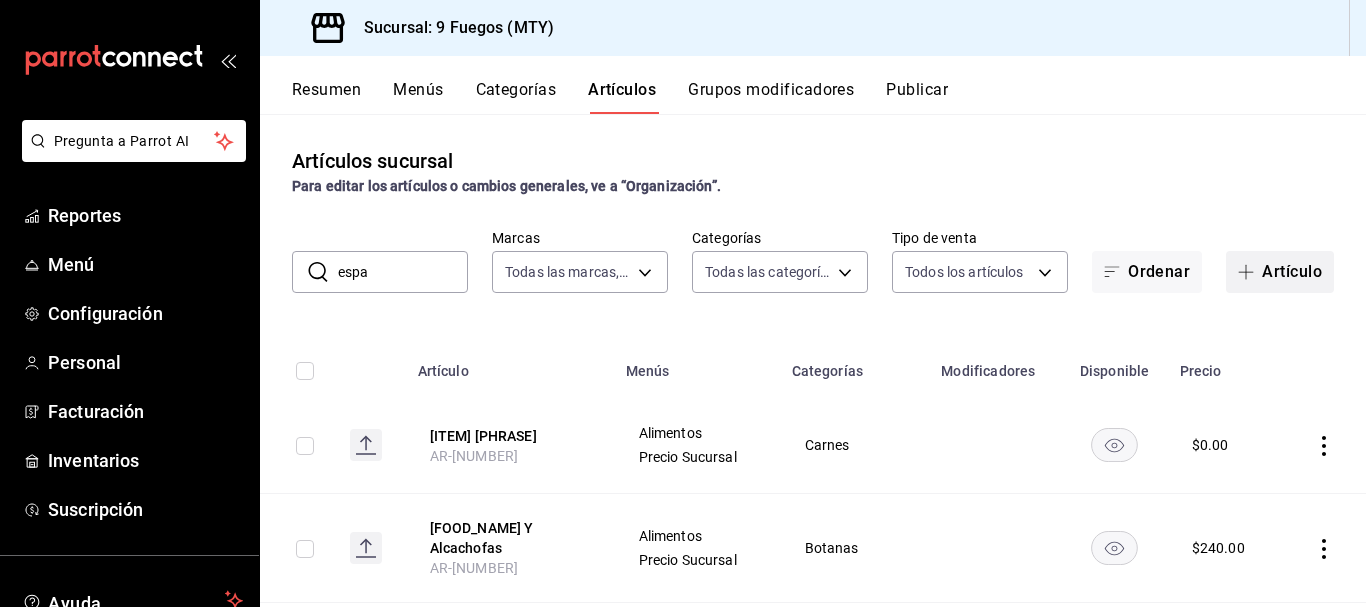 click 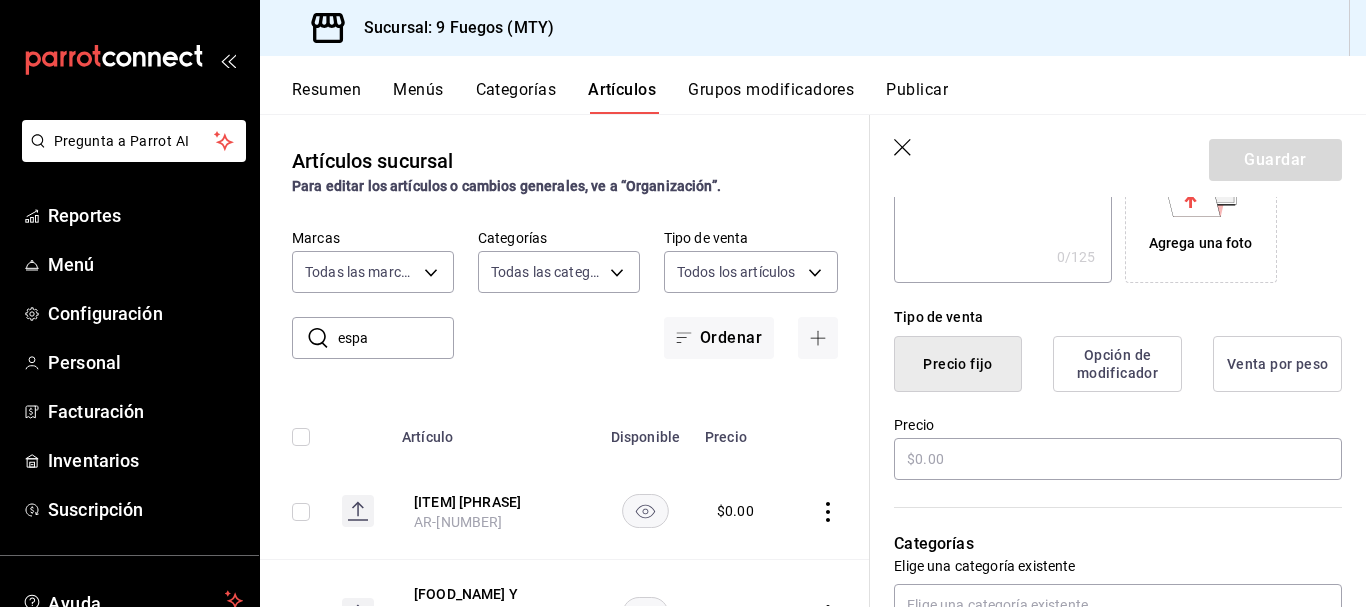 scroll, scrollTop: 400, scrollLeft: 0, axis: vertical 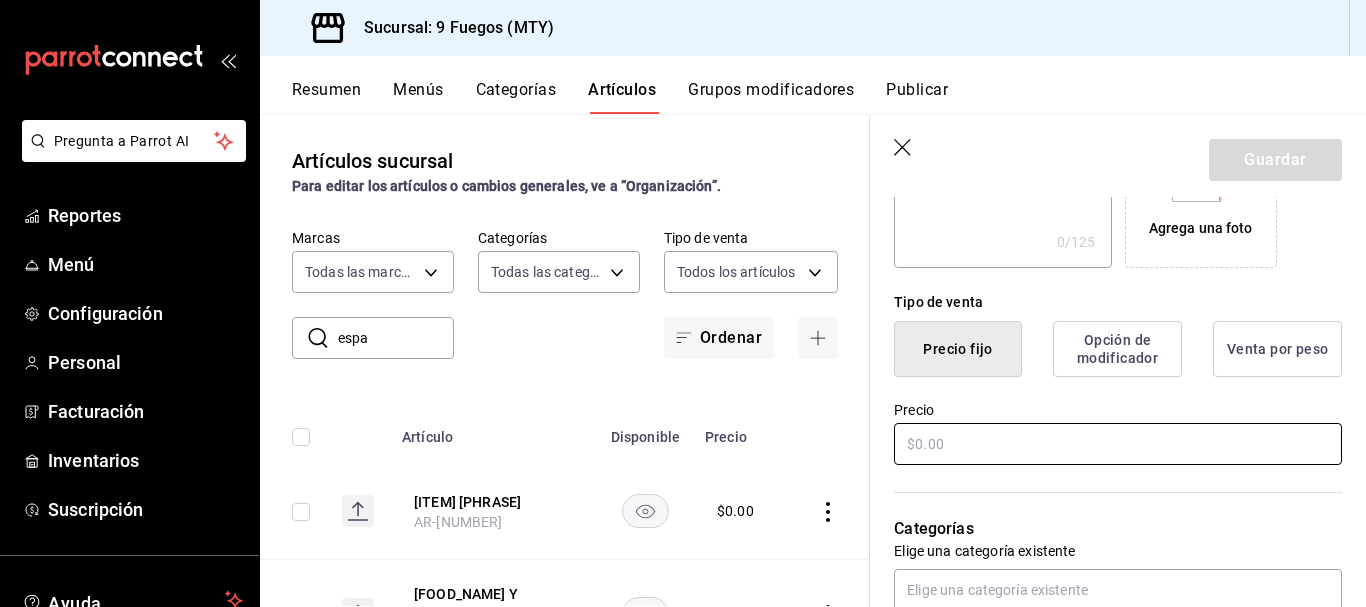 type on "Chile en Nogada" 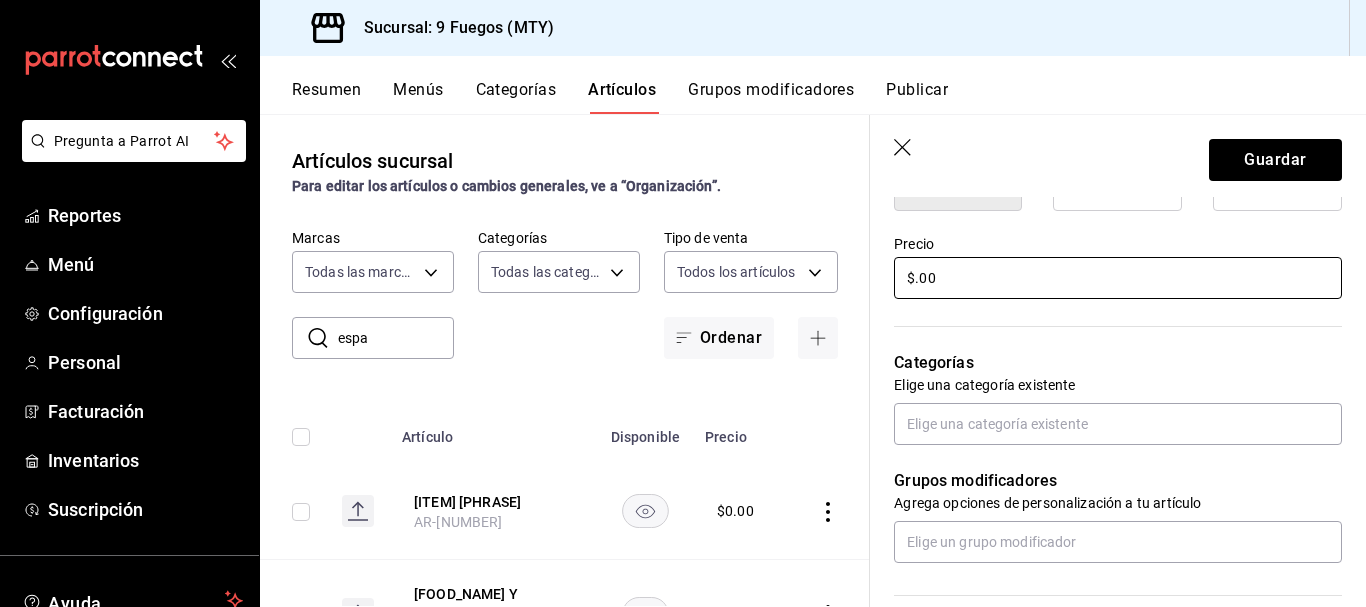 scroll, scrollTop: 600, scrollLeft: 0, axis: vertical 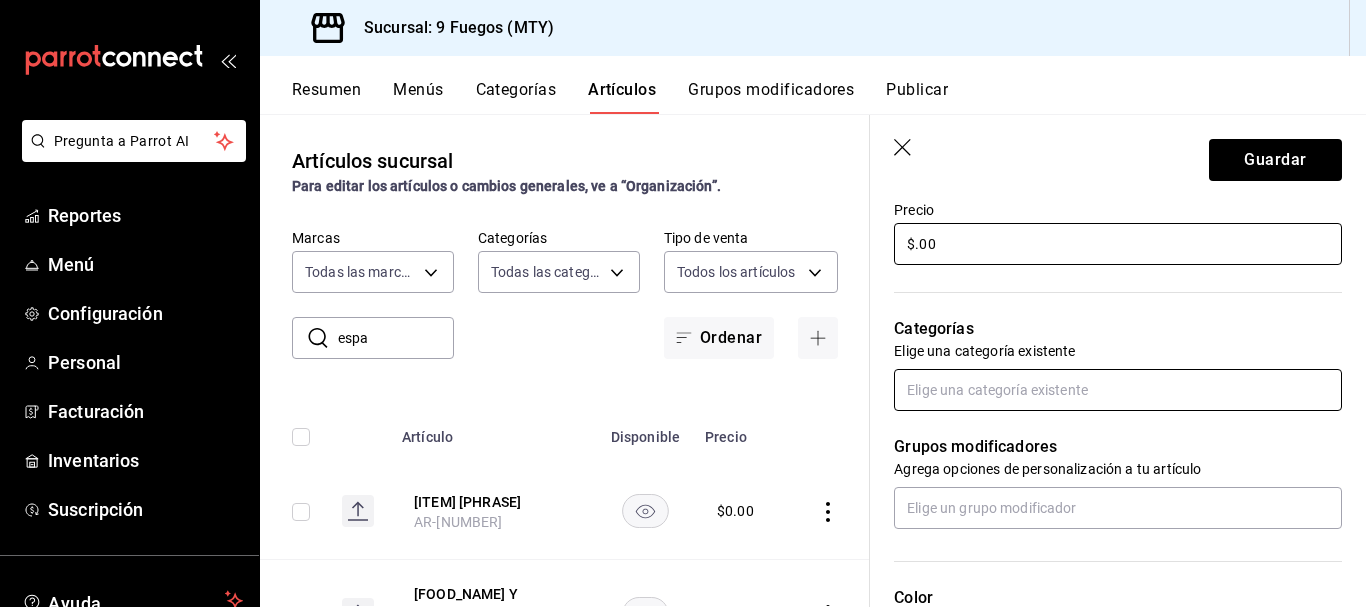 type on "$.00" 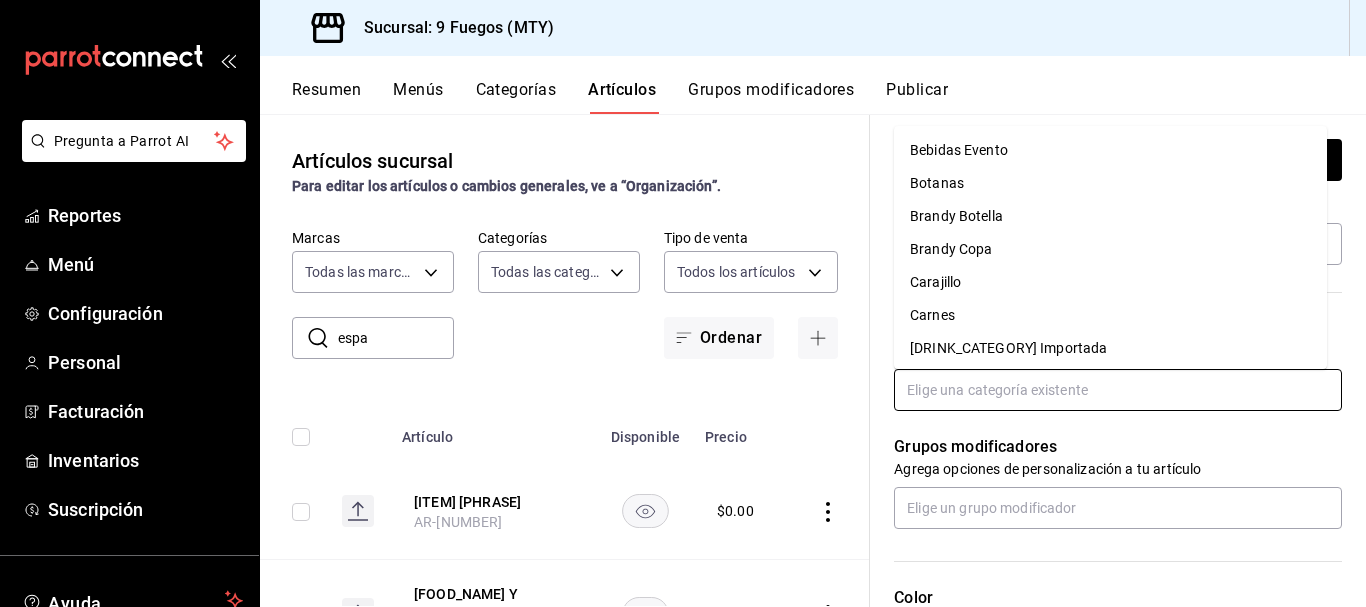 click at bounding box center [1118, 390] 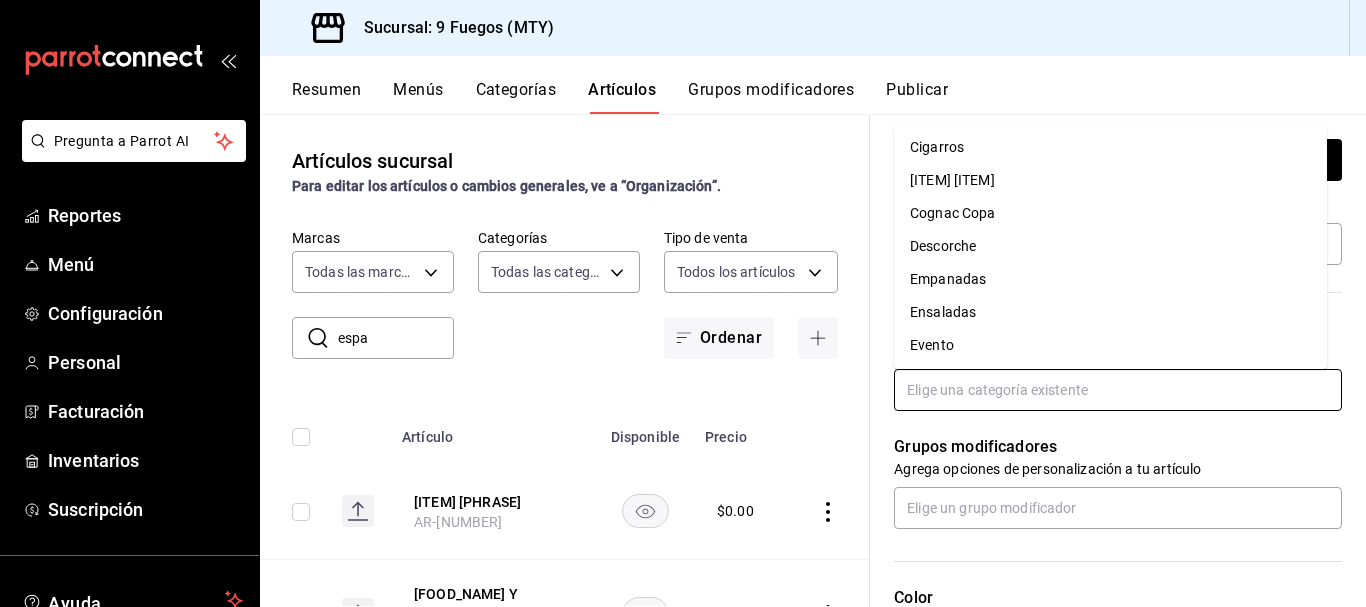 scroll, scrollTop: 400, scrollLeft: 0, axis: vertical 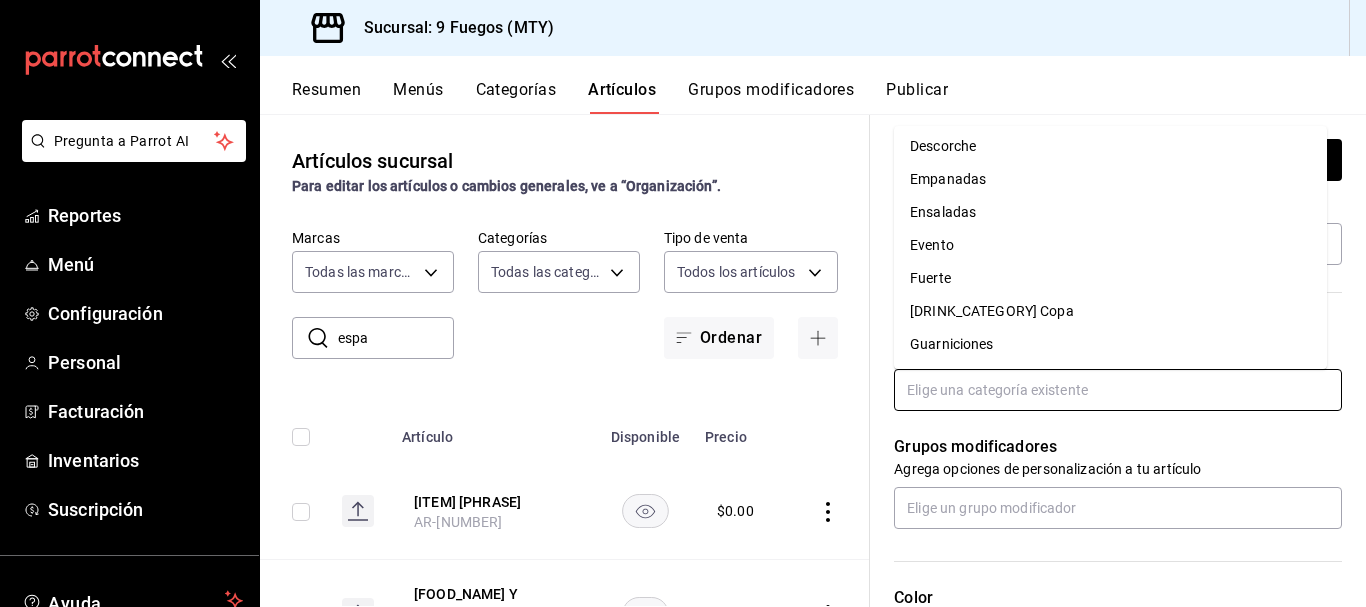 click on "Fuerte" at bounding box center [1110, 278] 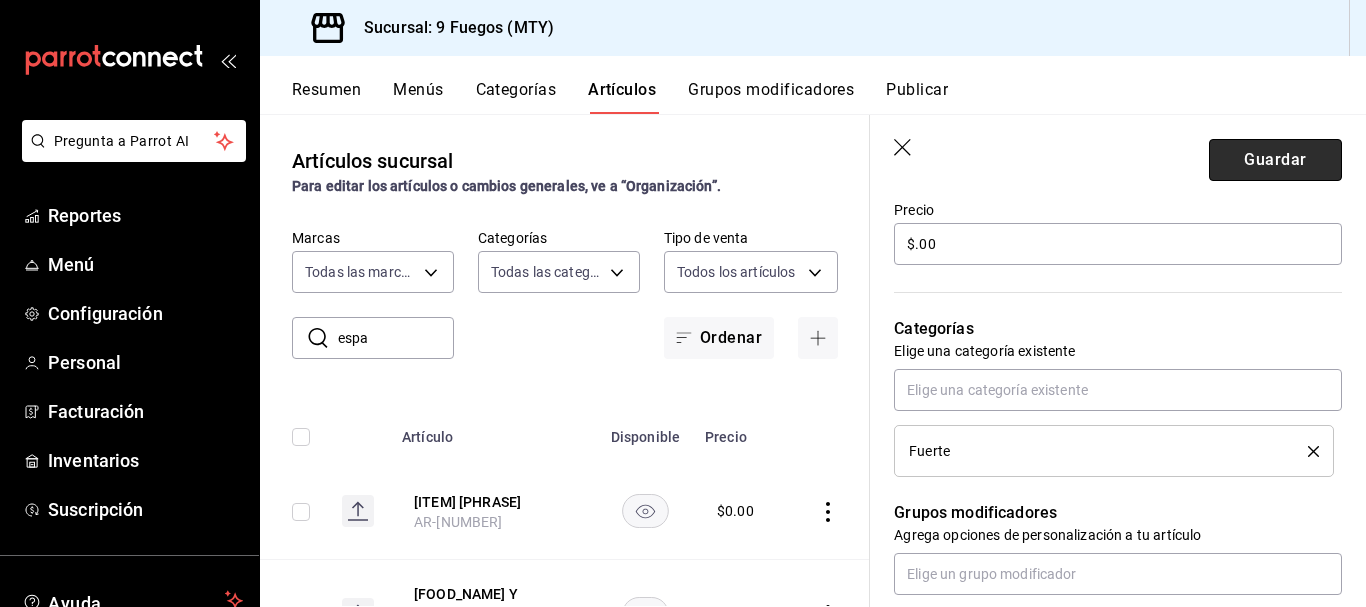 click on "Guardar" at bounding box center [1275, 160] 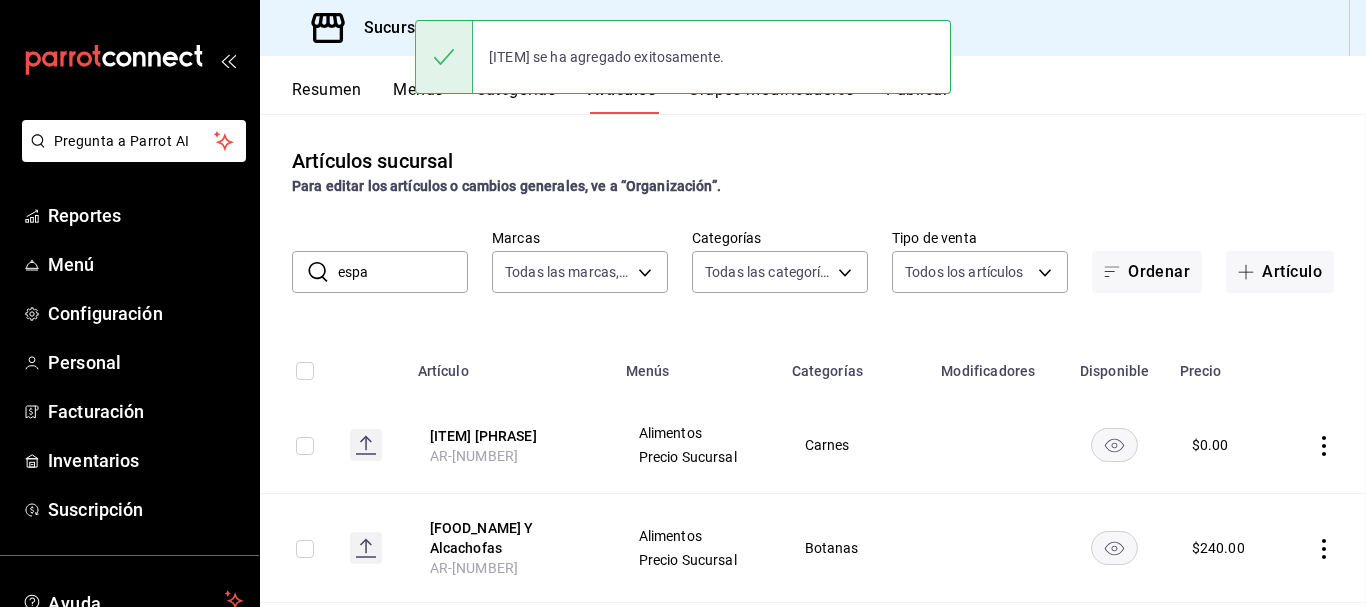 scroll, scrollTop: 0, scrollLeft: 0, axis: both 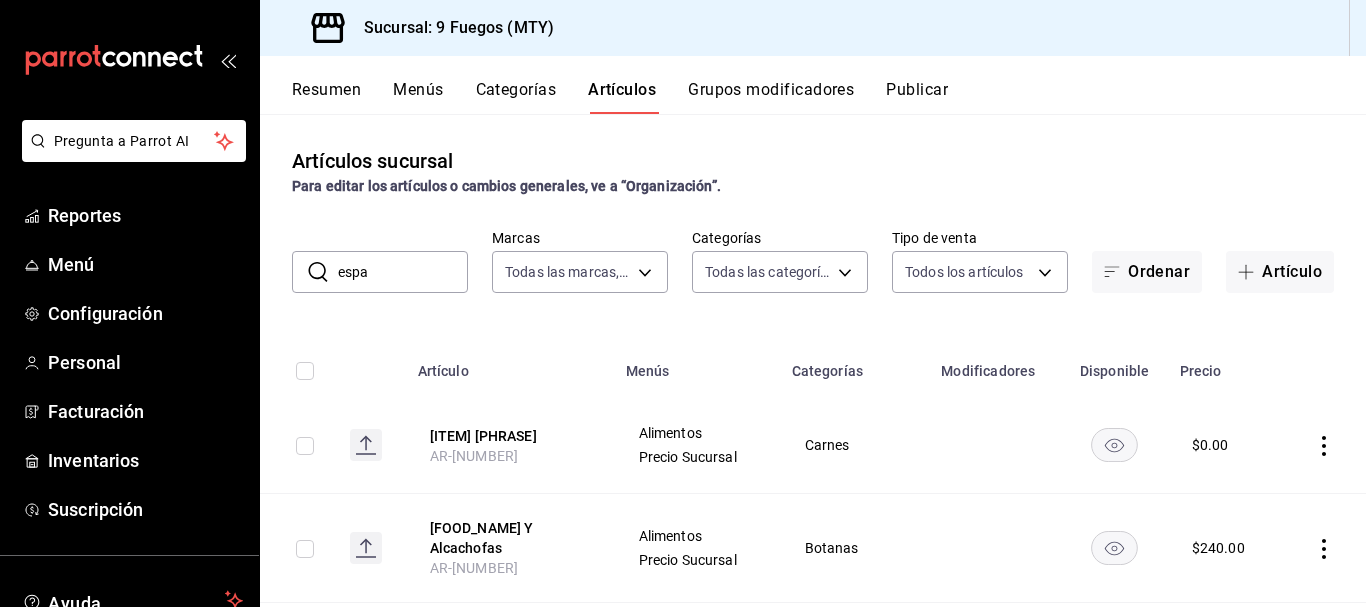 click on "Publicar" at bounding box center [917, 97] 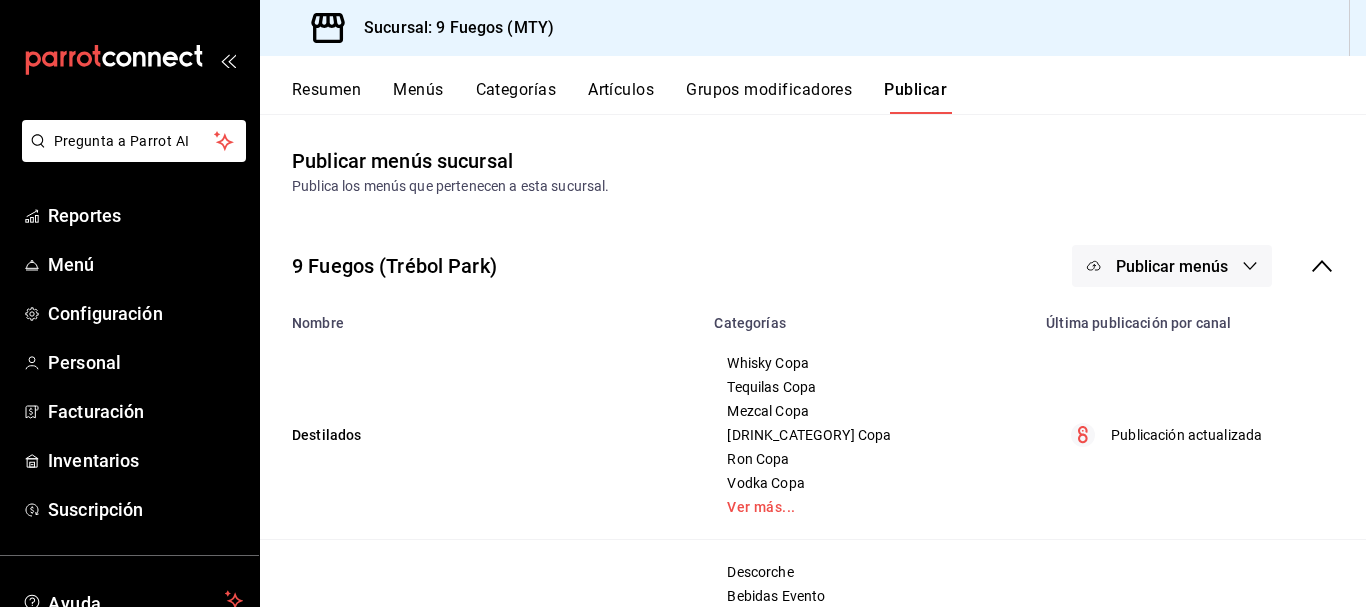 click 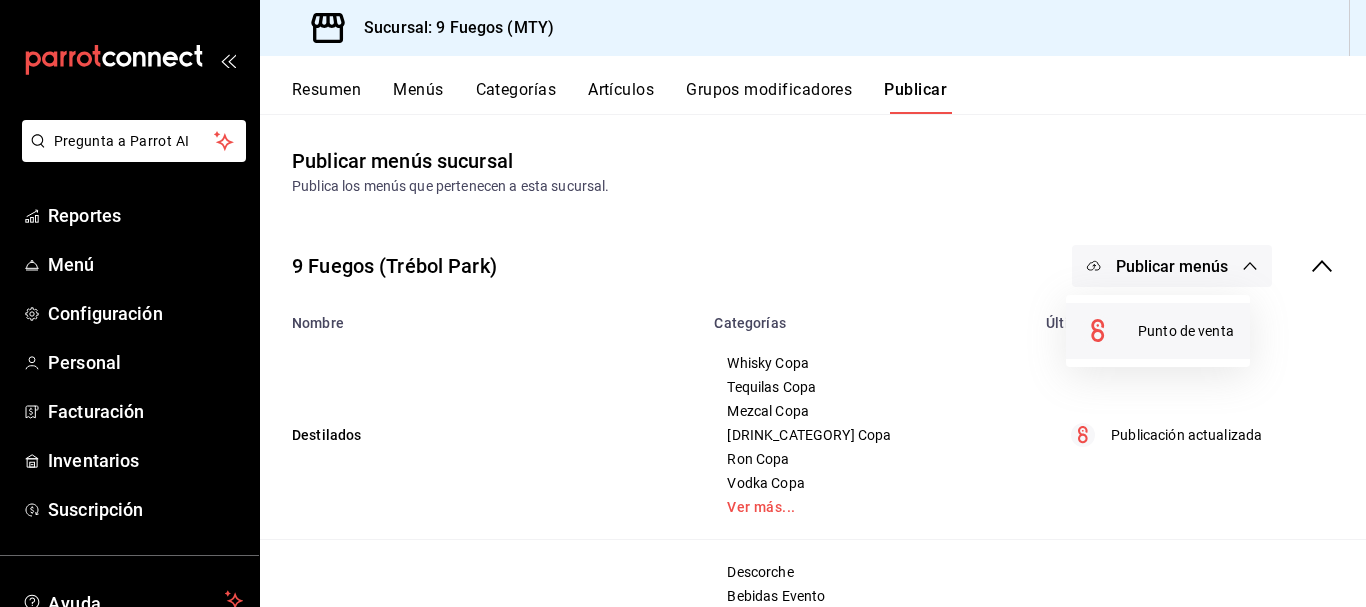 click on "Punto de venta" at bounding box center [1186, 331] 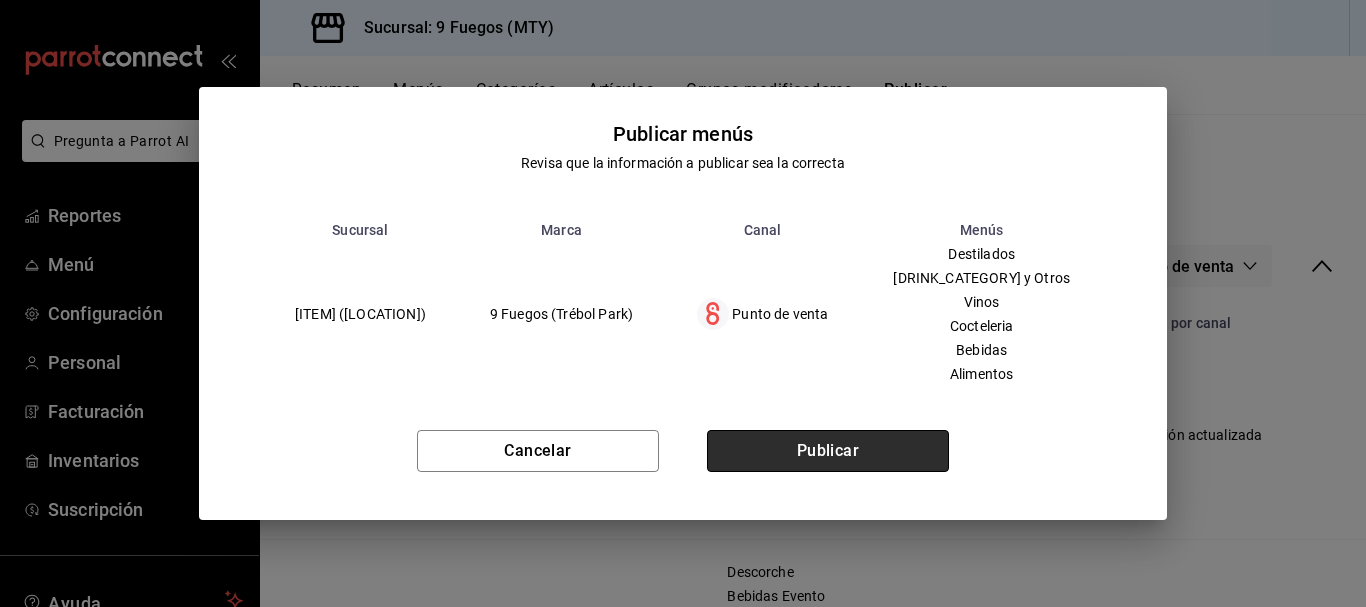 click on "Publicar" at bounding box center (828, 451) 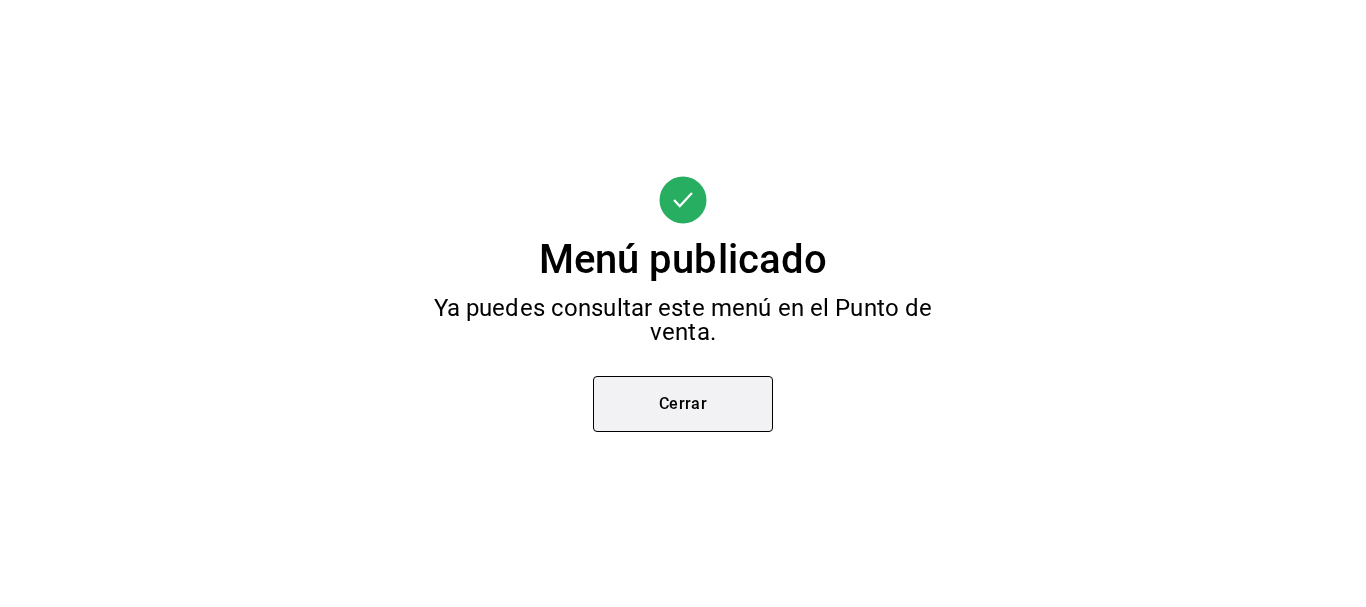 click on "Cerrar" at bounding box center [683, 404] 